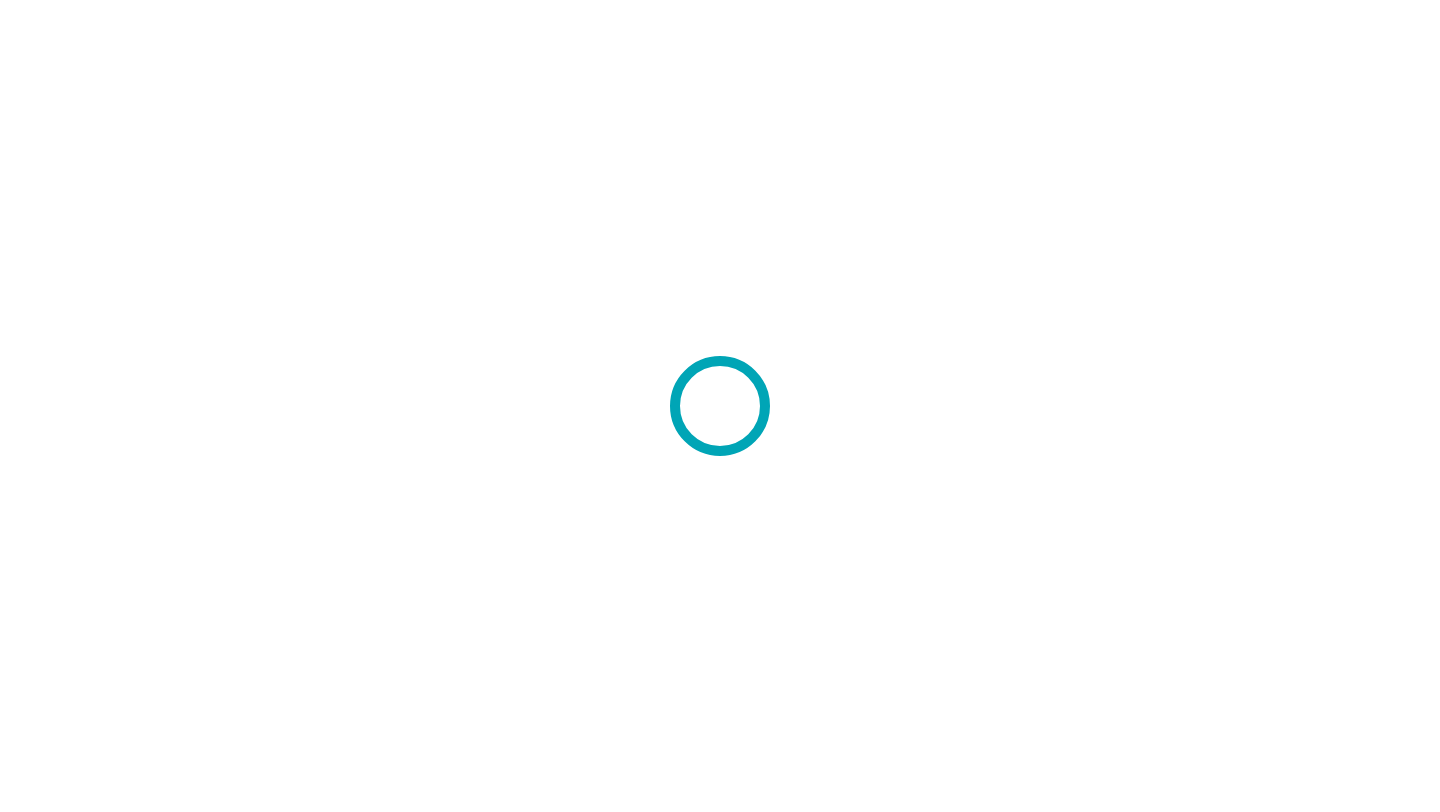 scroll, scrollTop: 0, scrollLeft: 0, axis: both 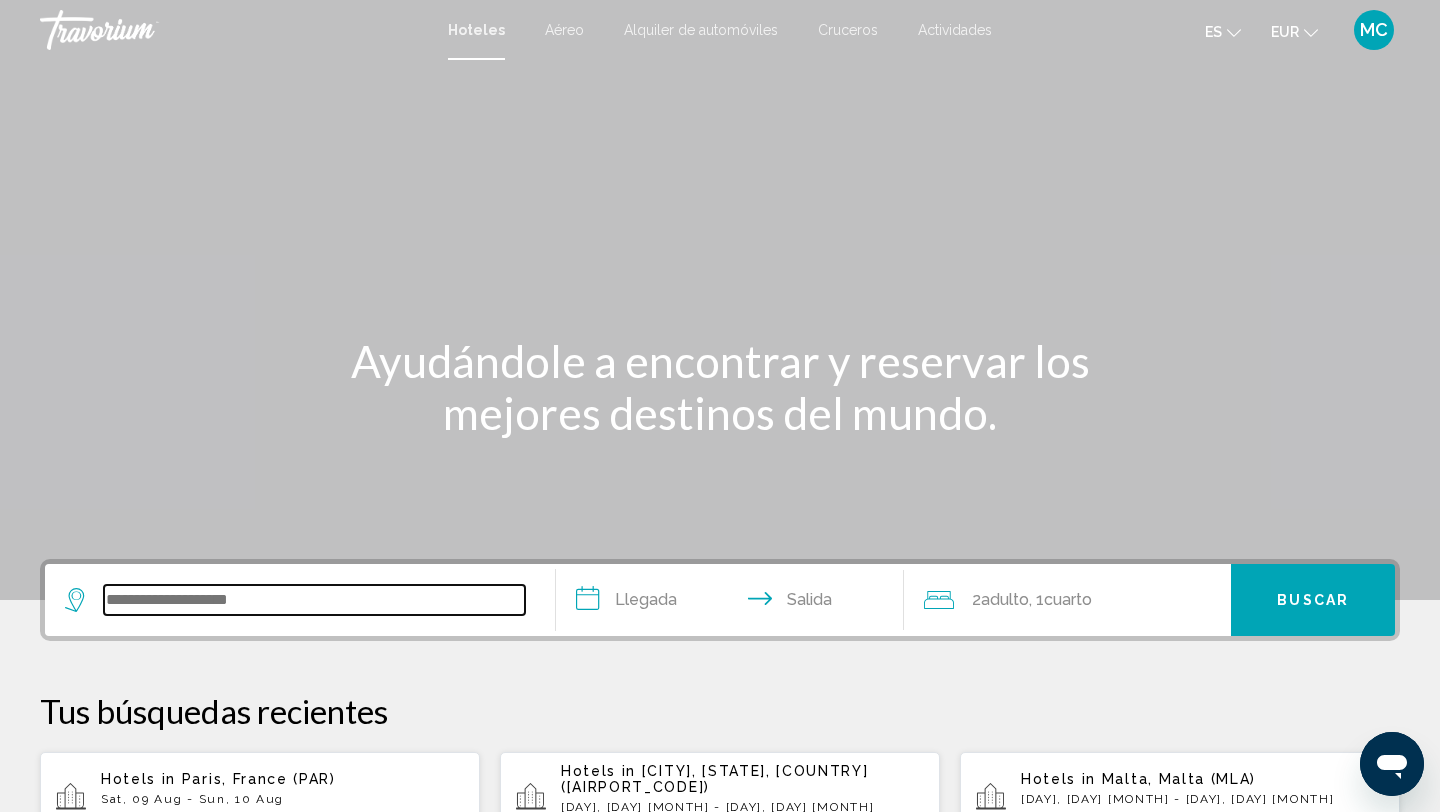 click at bounding box center (314, 600) 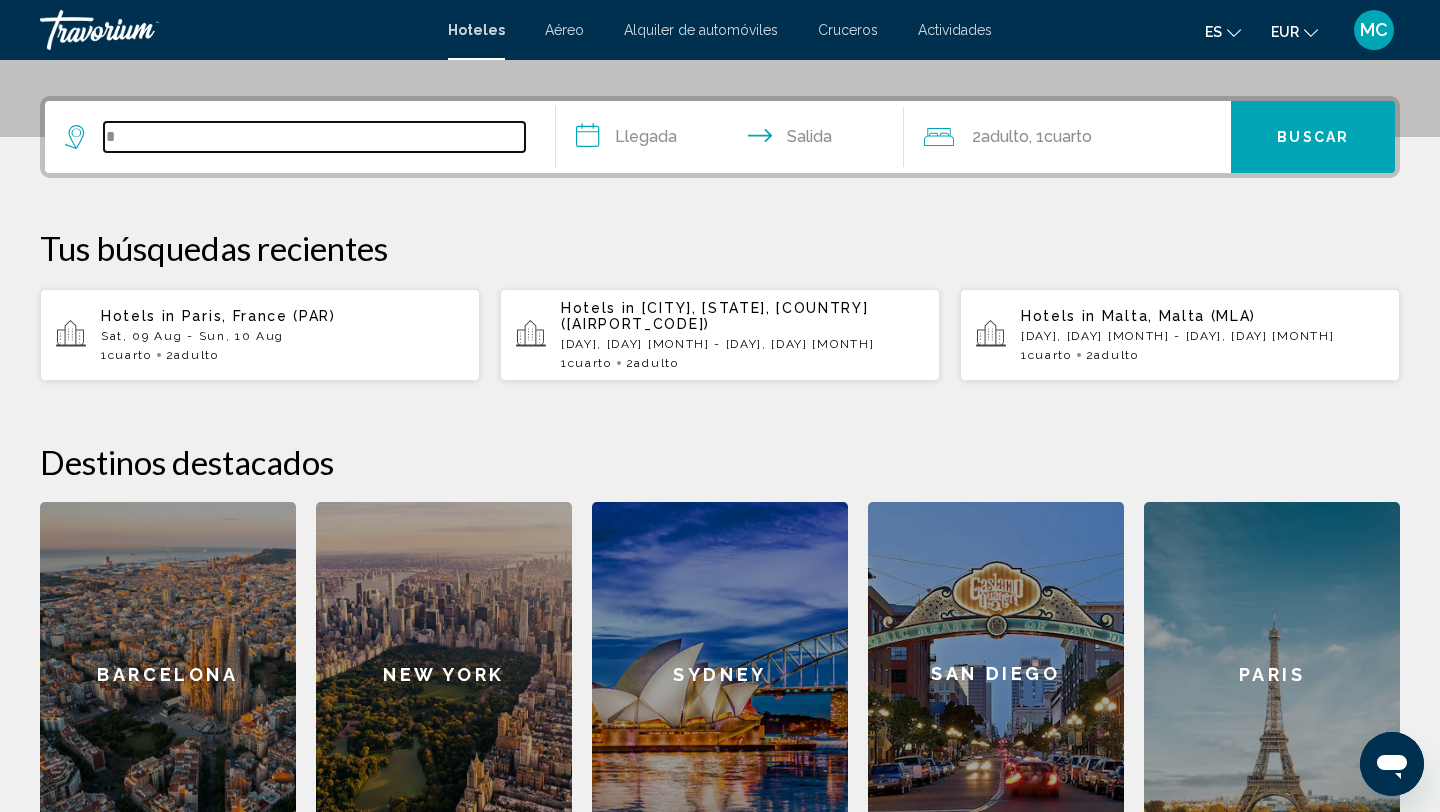 scroll, scrollTop: 494, scrollLeft: 0, axis: vertical 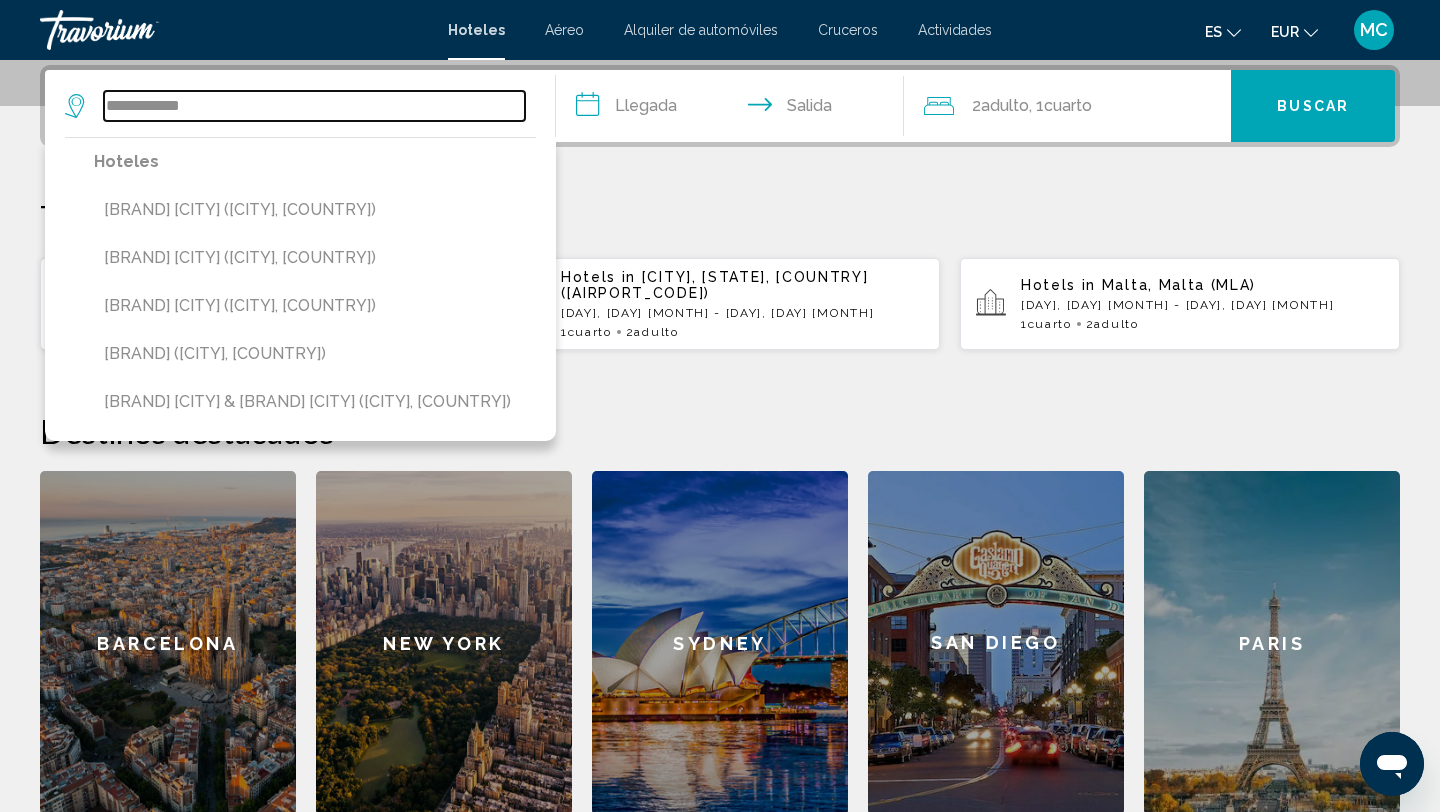 click on "**********" at bounding box center (314, 106) 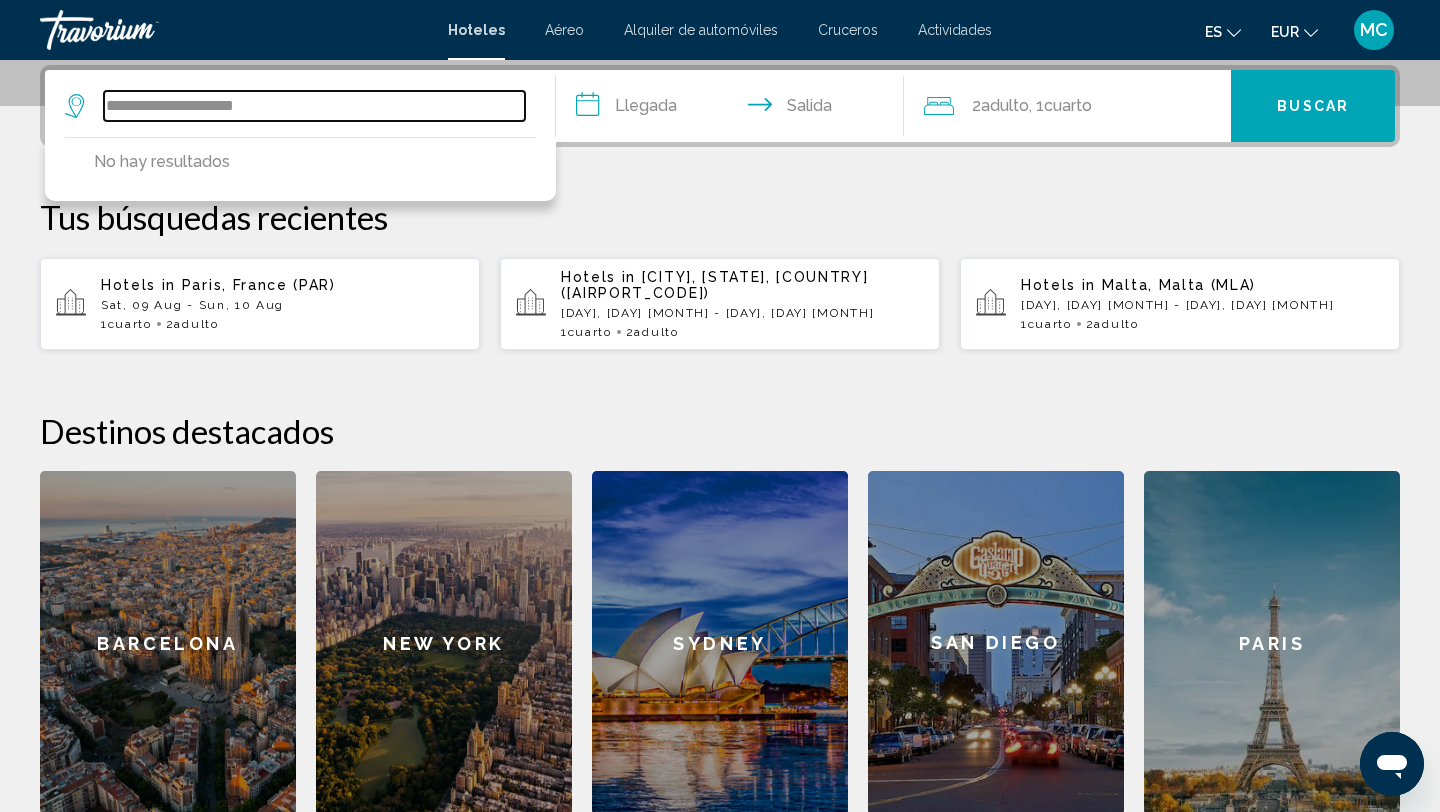 type on "**********" 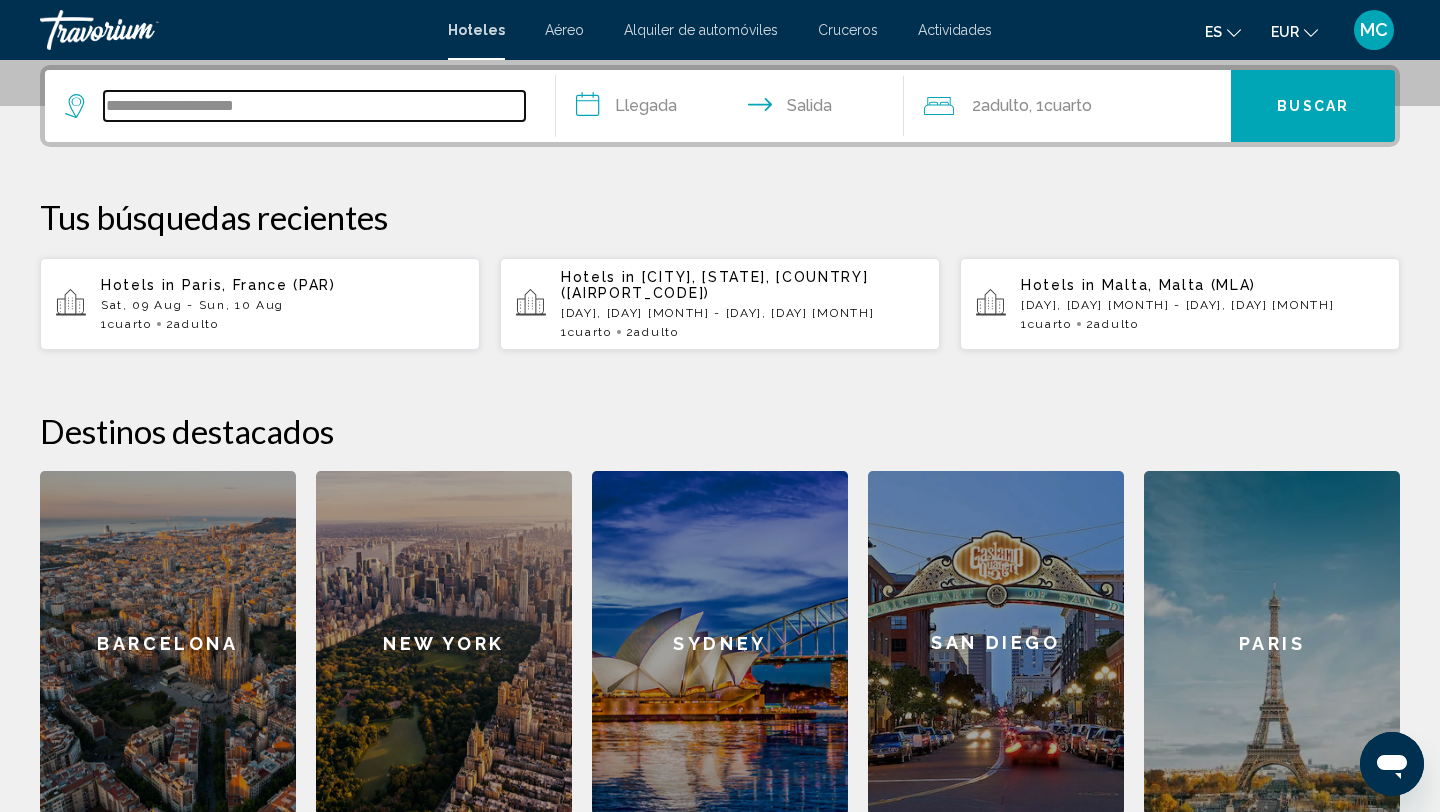 click on "**********" at bounding box center (314, 106) 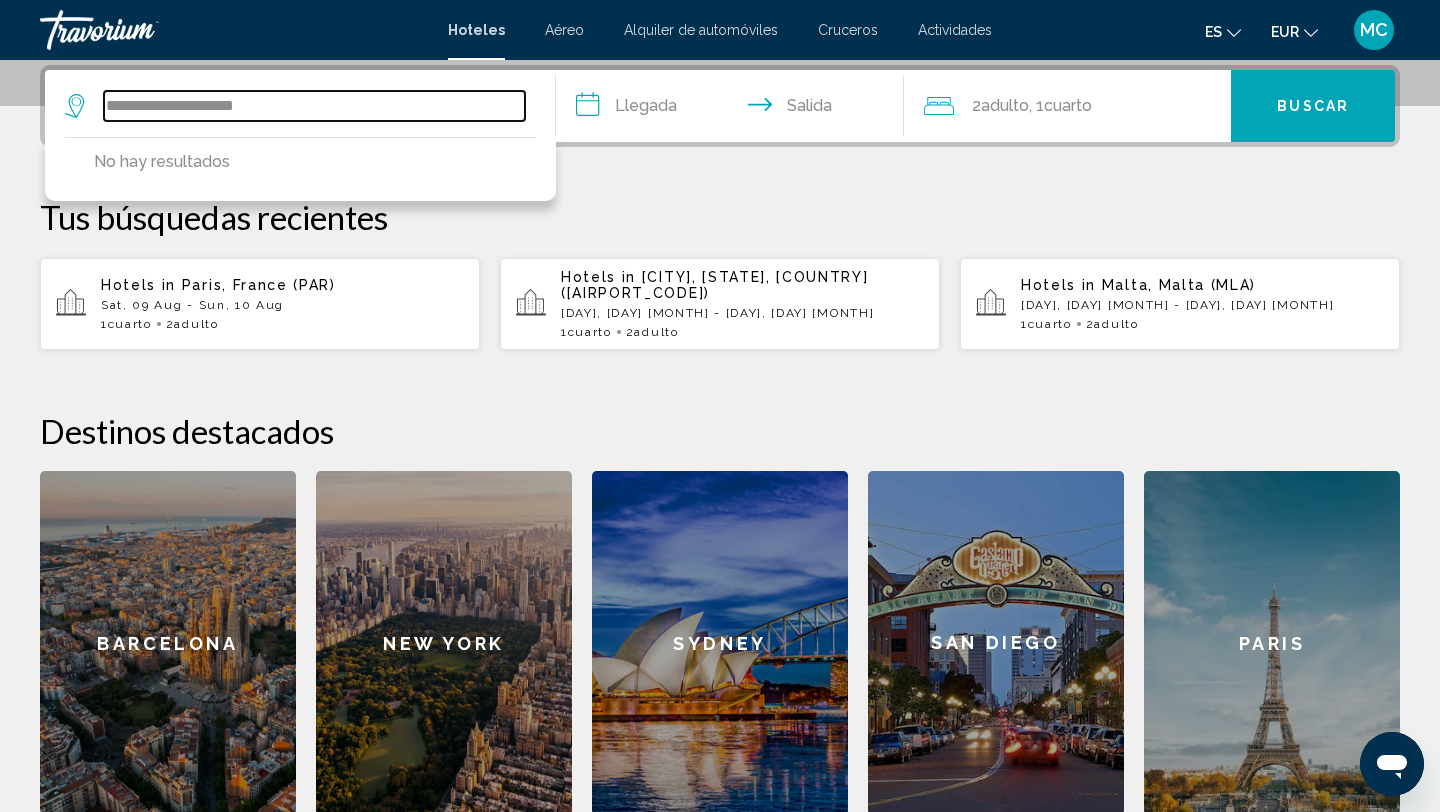 drag, startPoint x: 369, startPoint y: 107, endPoint x: 109, endPoint y: 73, distance: 262.21365 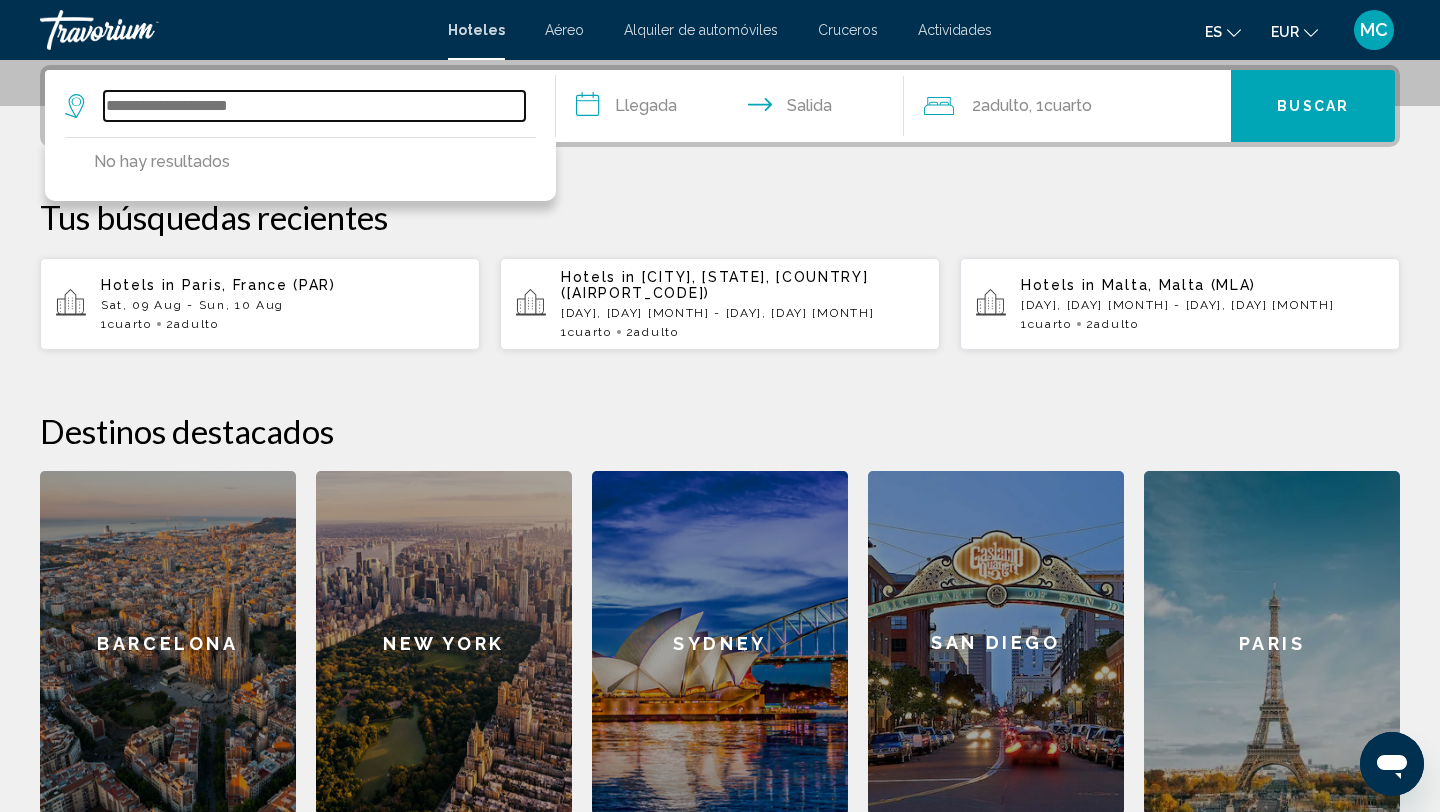 click at bounding box center (314, 106) 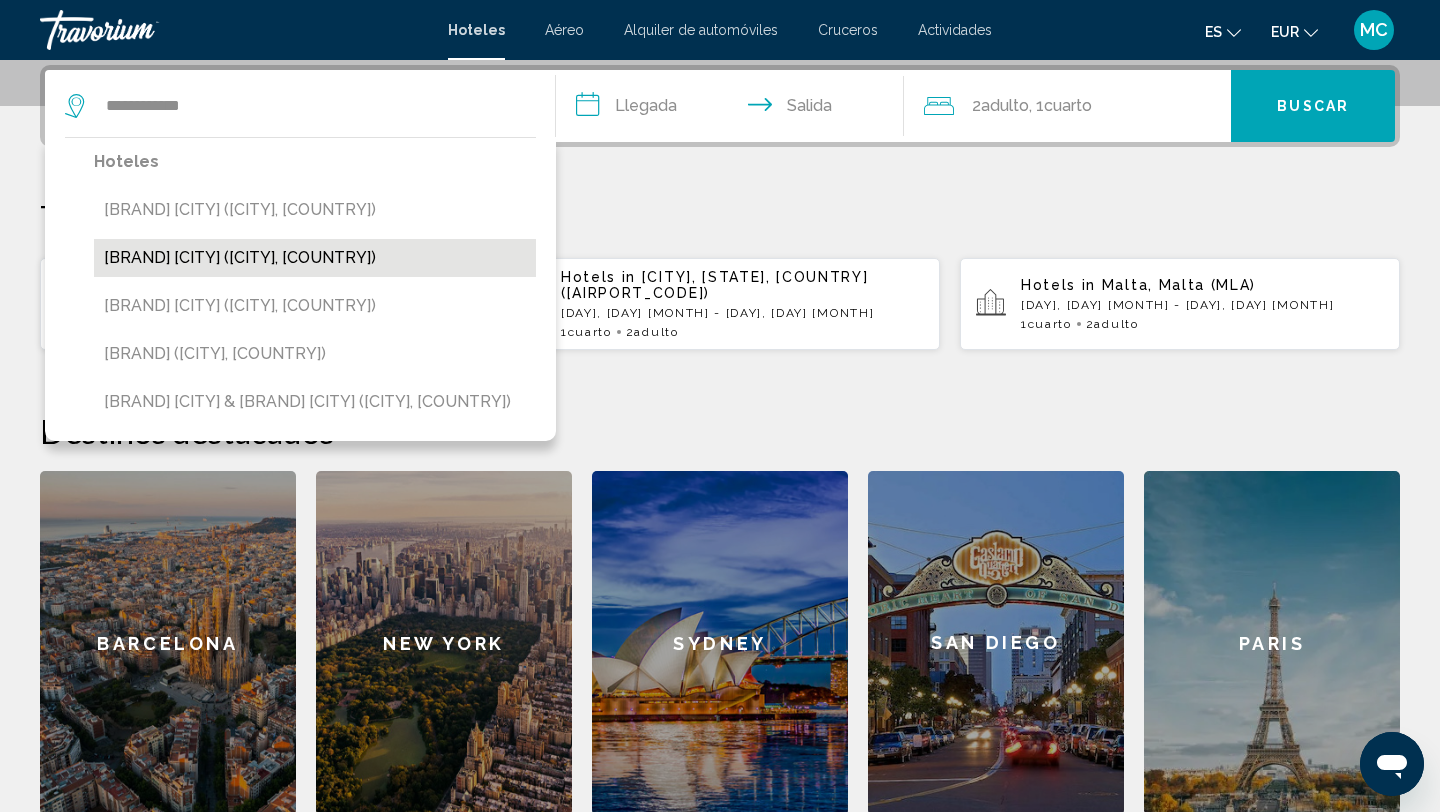 click on "[BRAND] [CITY] ([CITY], [COUNTRY])" at bounding box center (315, 258) 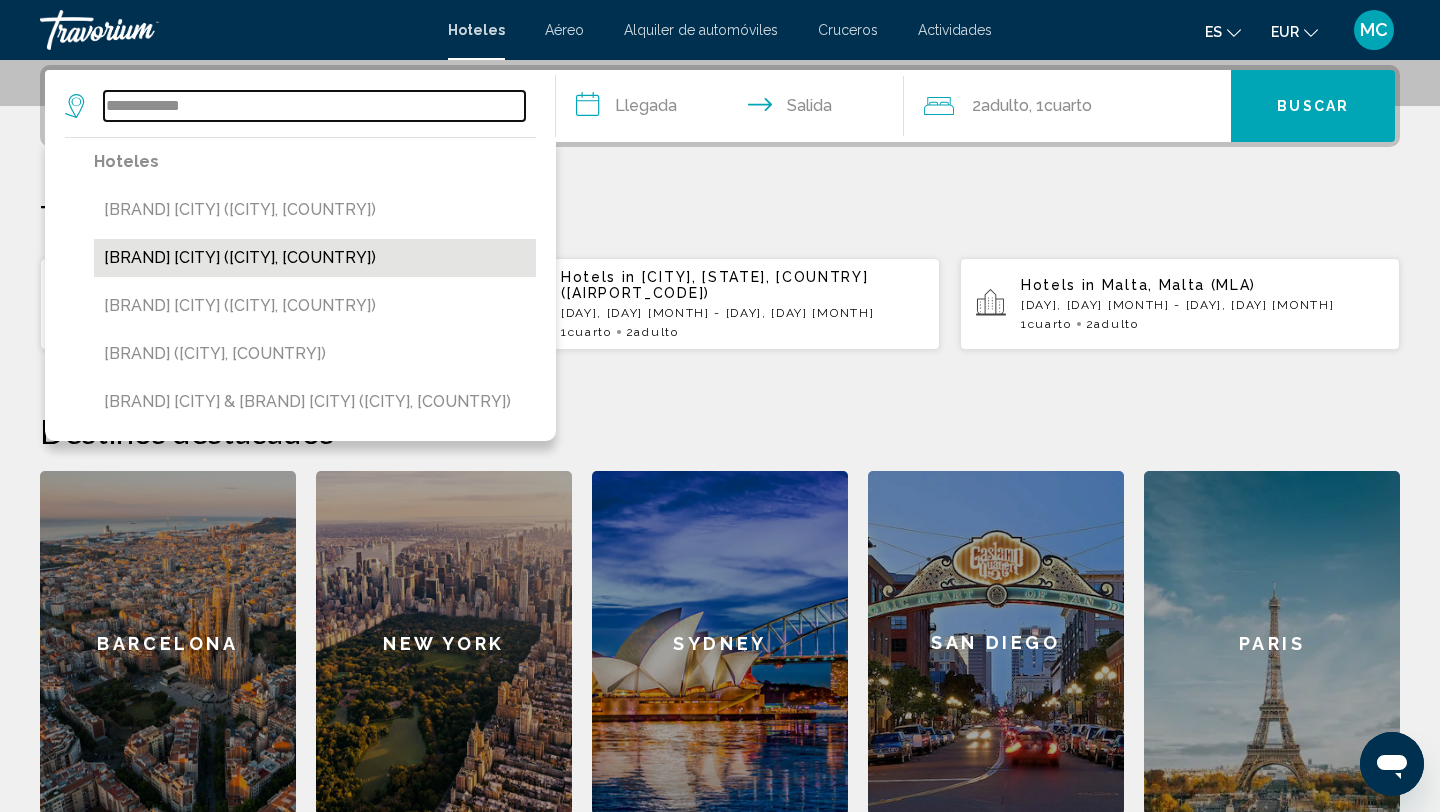 type on "**********" 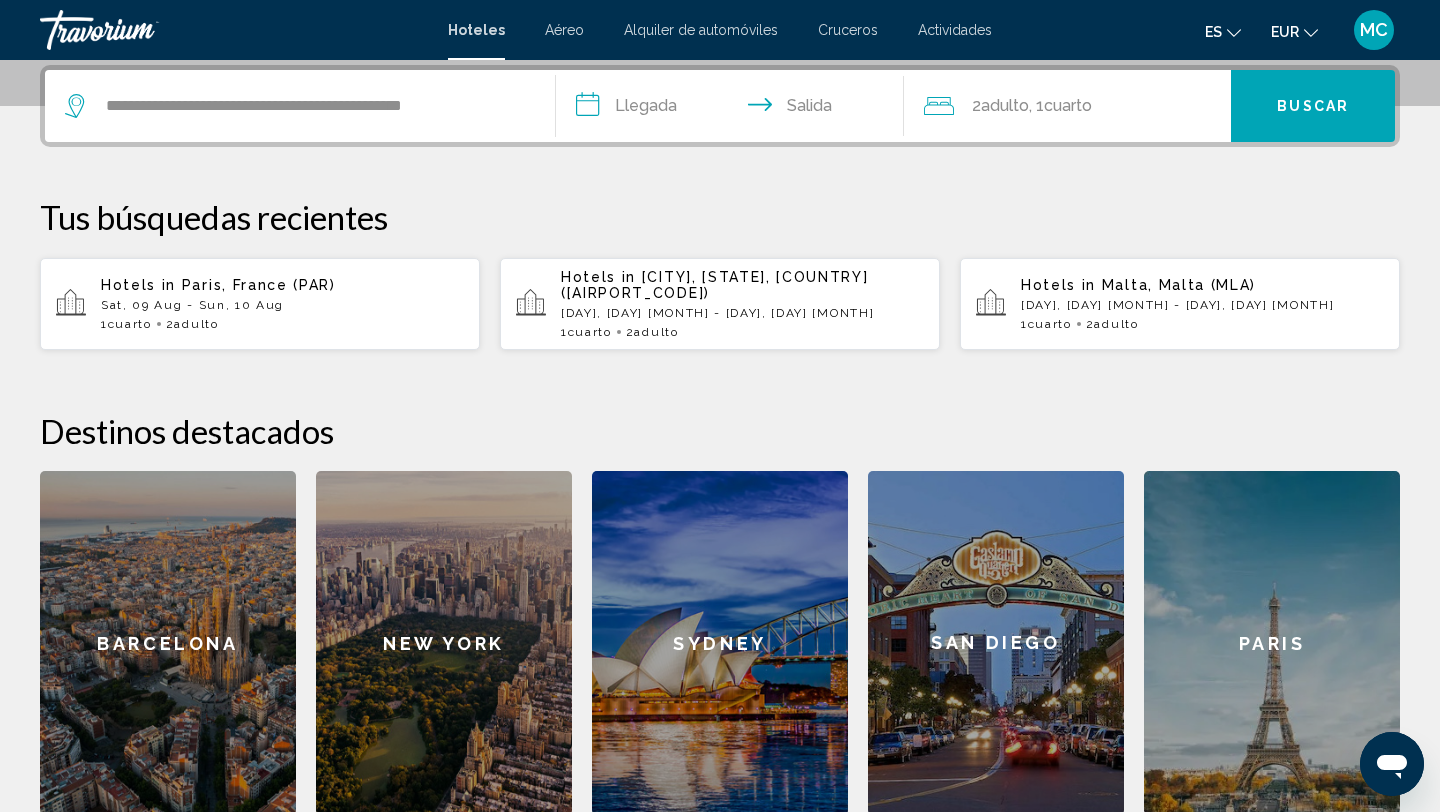 click on "**********" at bounding box center [734, 109] 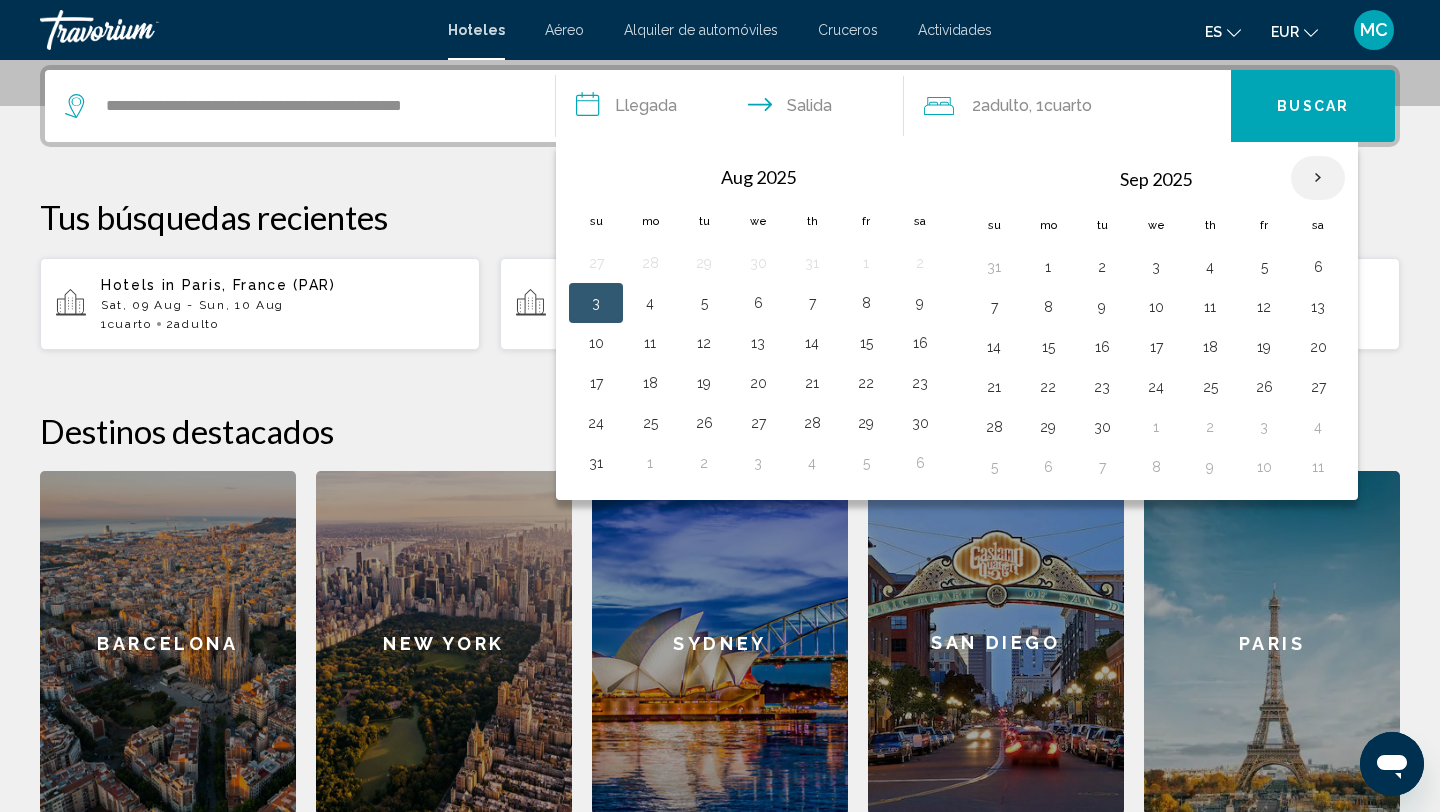 click at bounding box center (1318, 178) 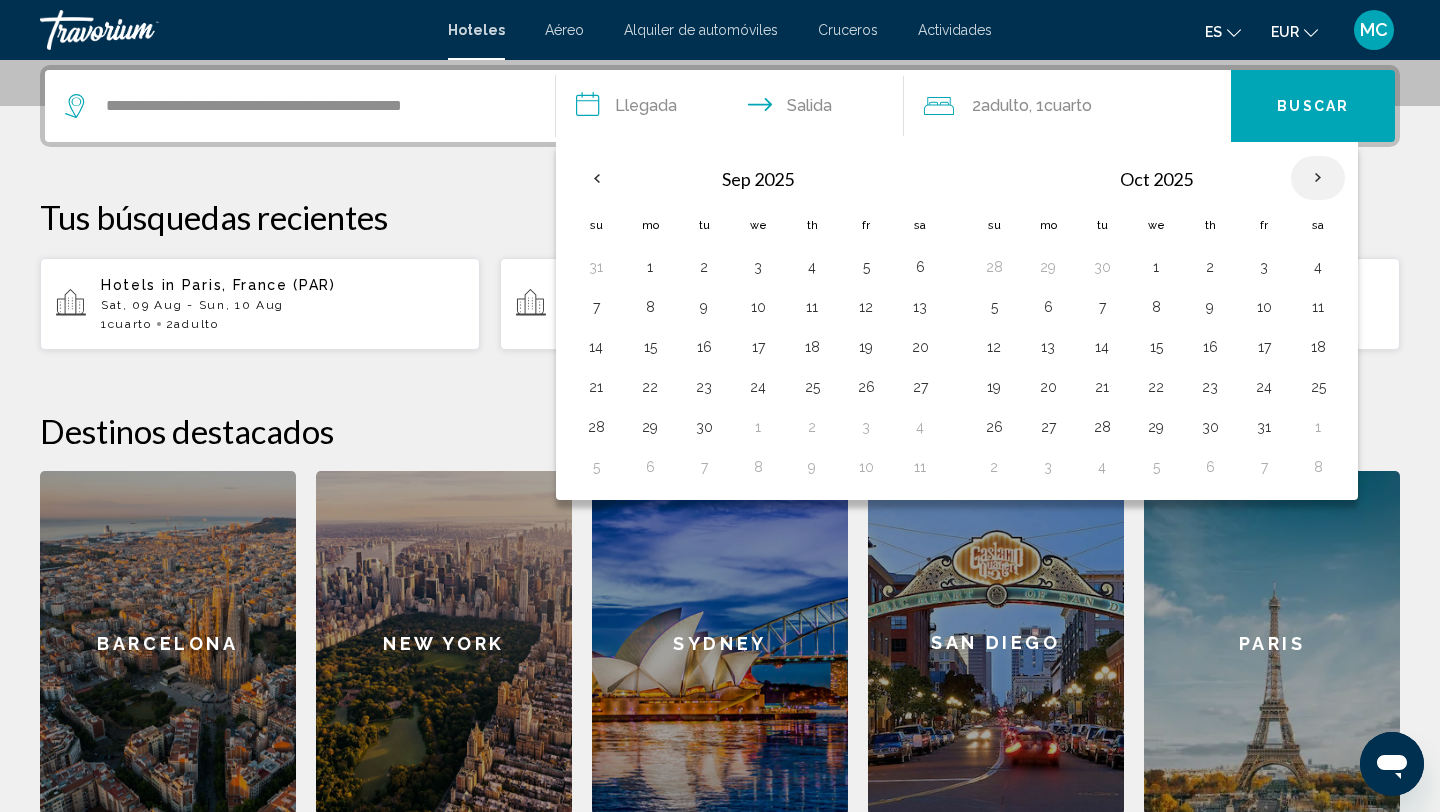 click at bounding box center (1318, 178) 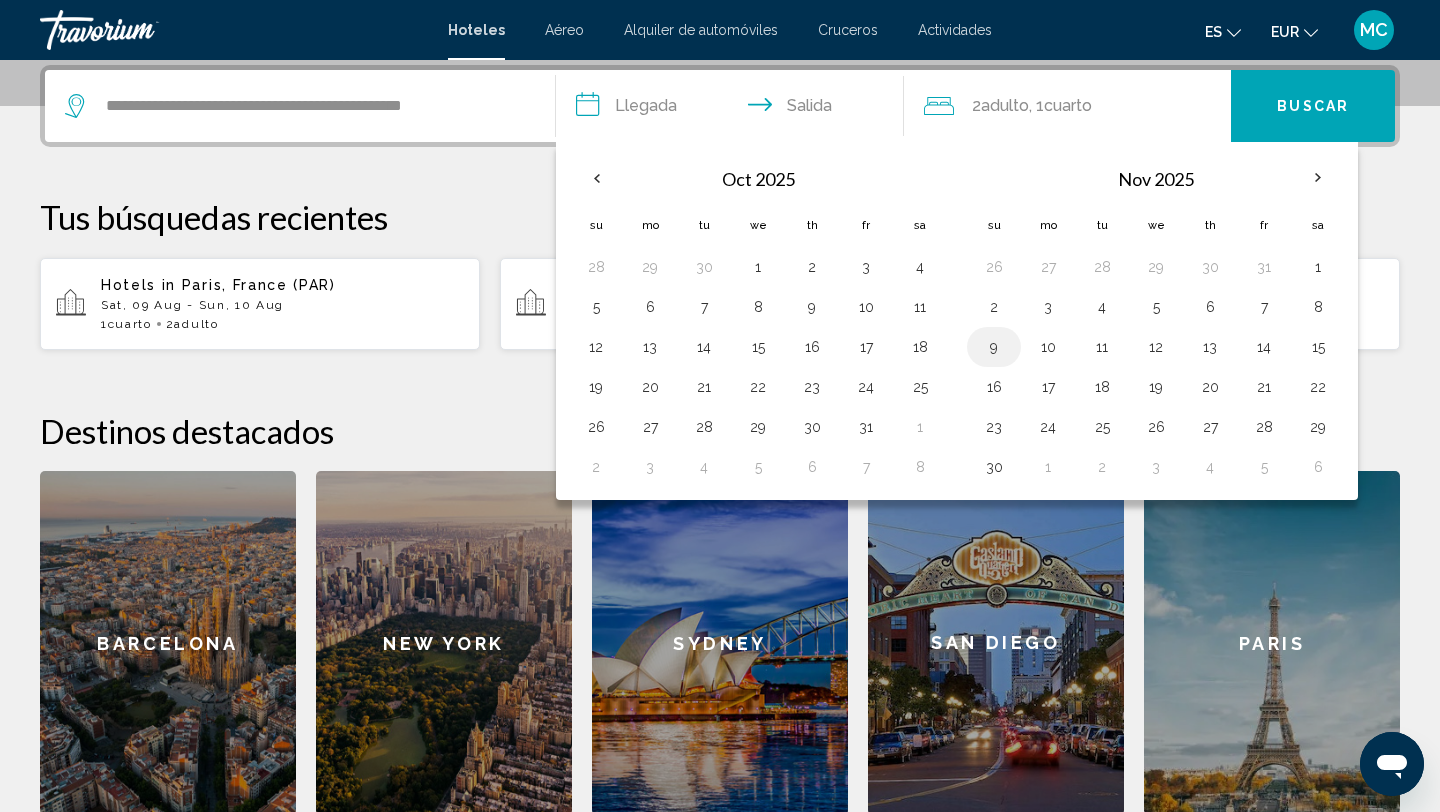 click on "9" at bounding box center [994, 347] 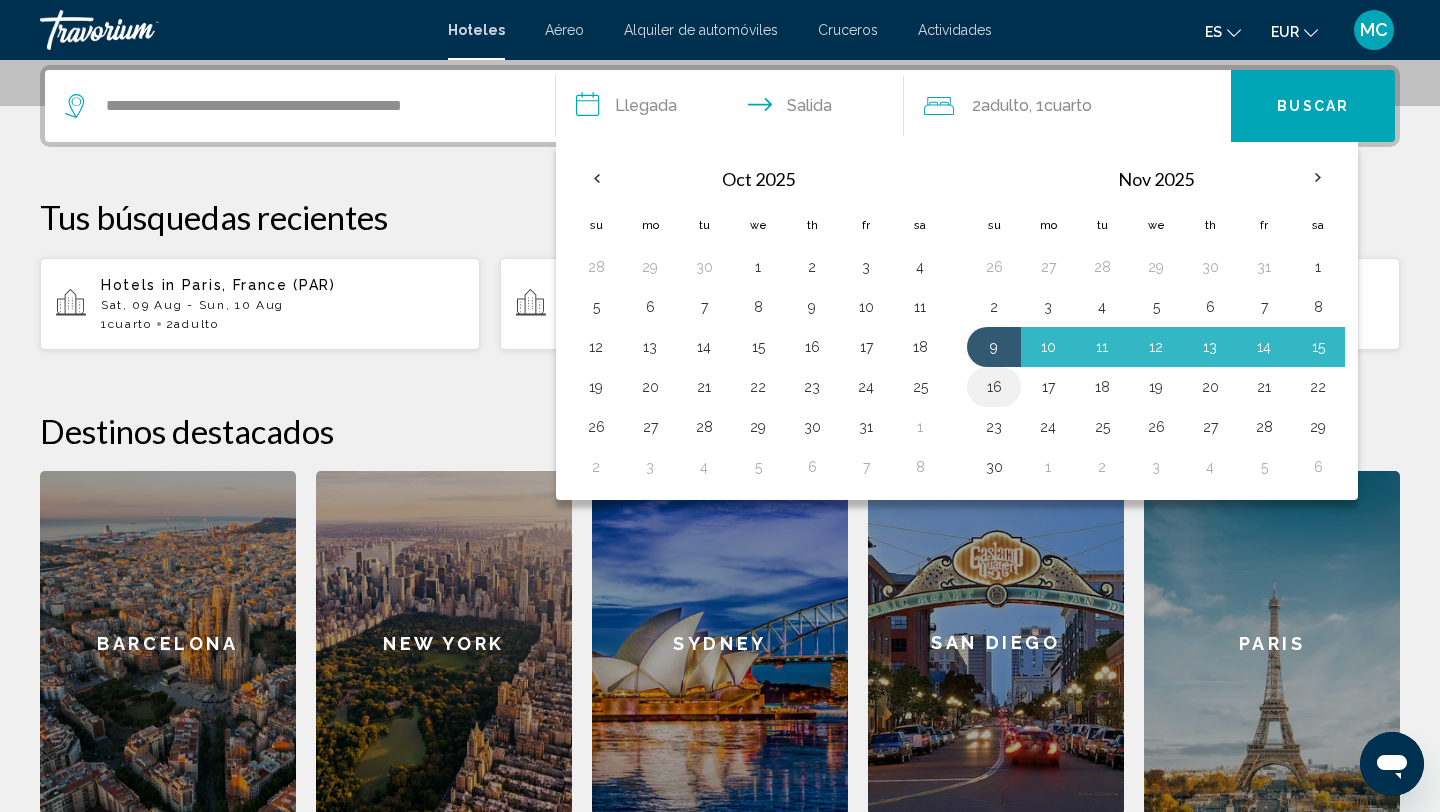 click on "16" at bounding box center [994, 387] 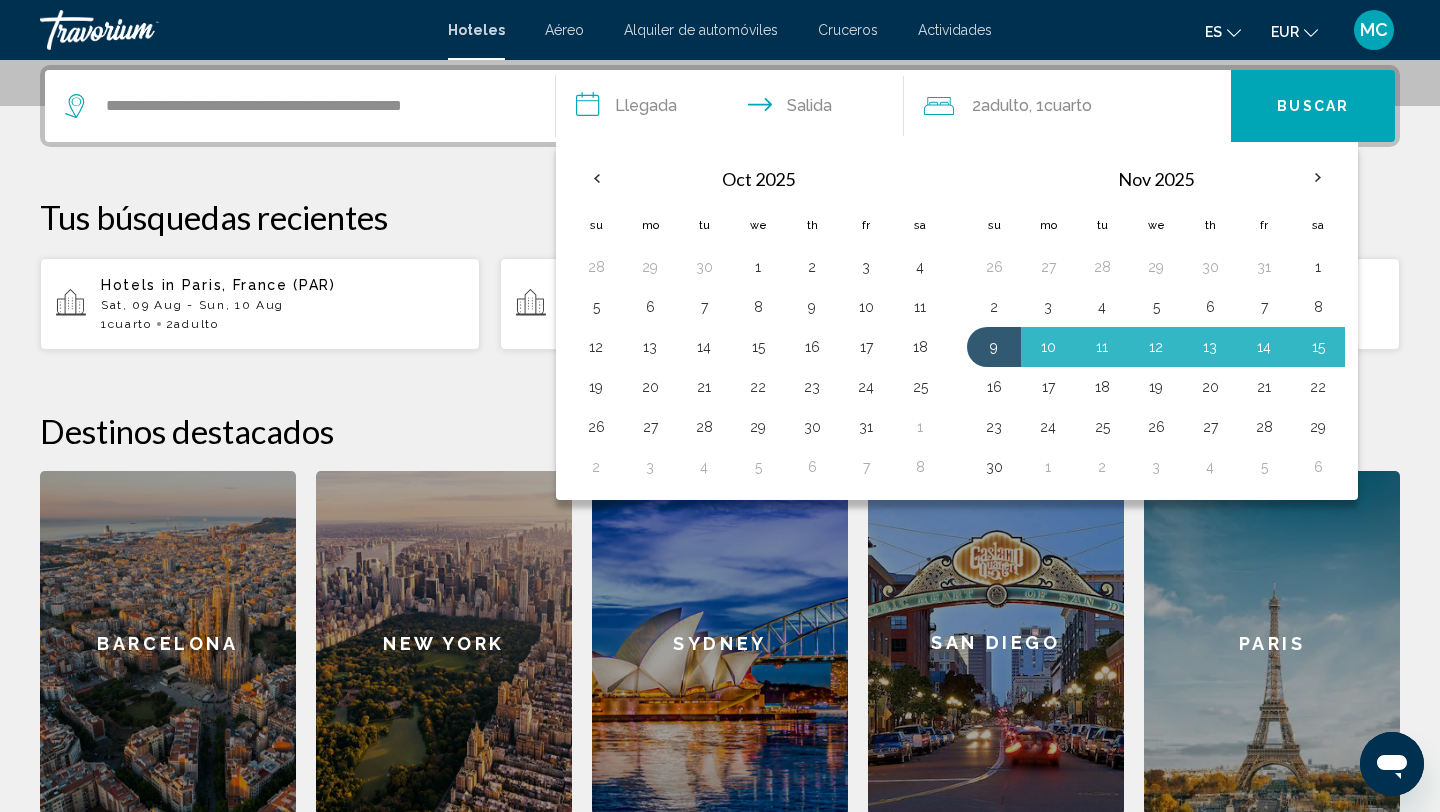 type on "**********" 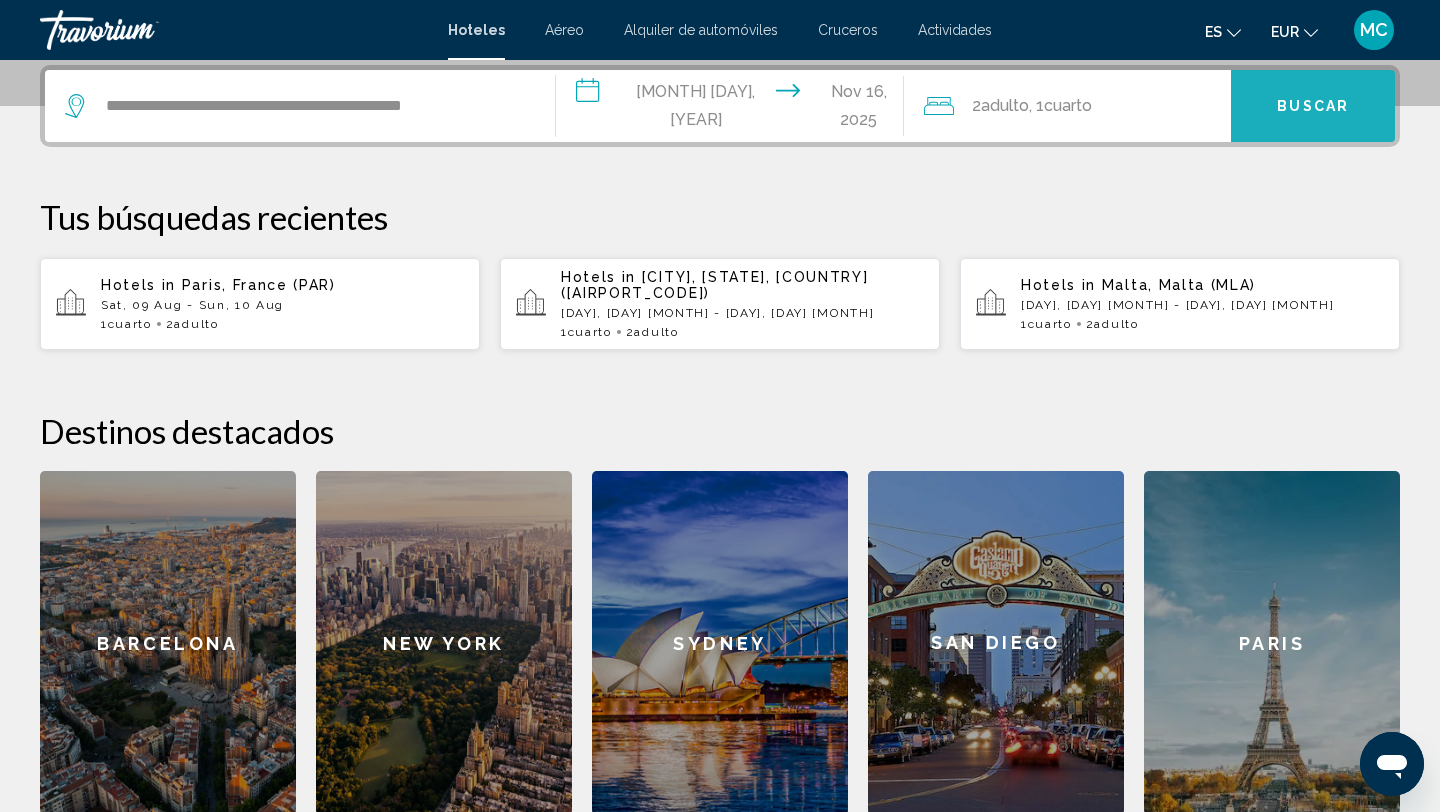 click on "Buscar" at bounding box center (1313, 107) 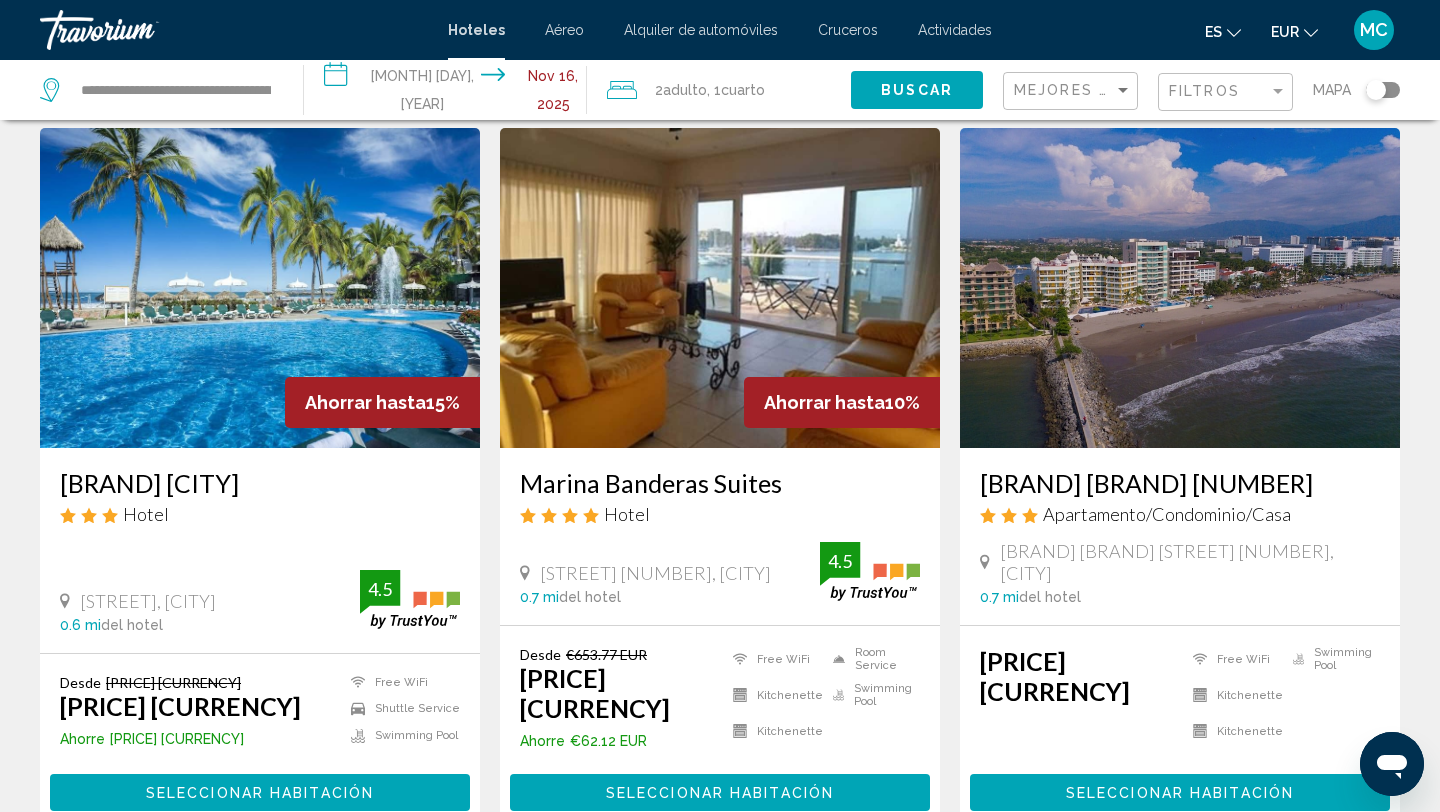 scroll, scrollTop: 58, scrollLeft: 0, axis: vertical 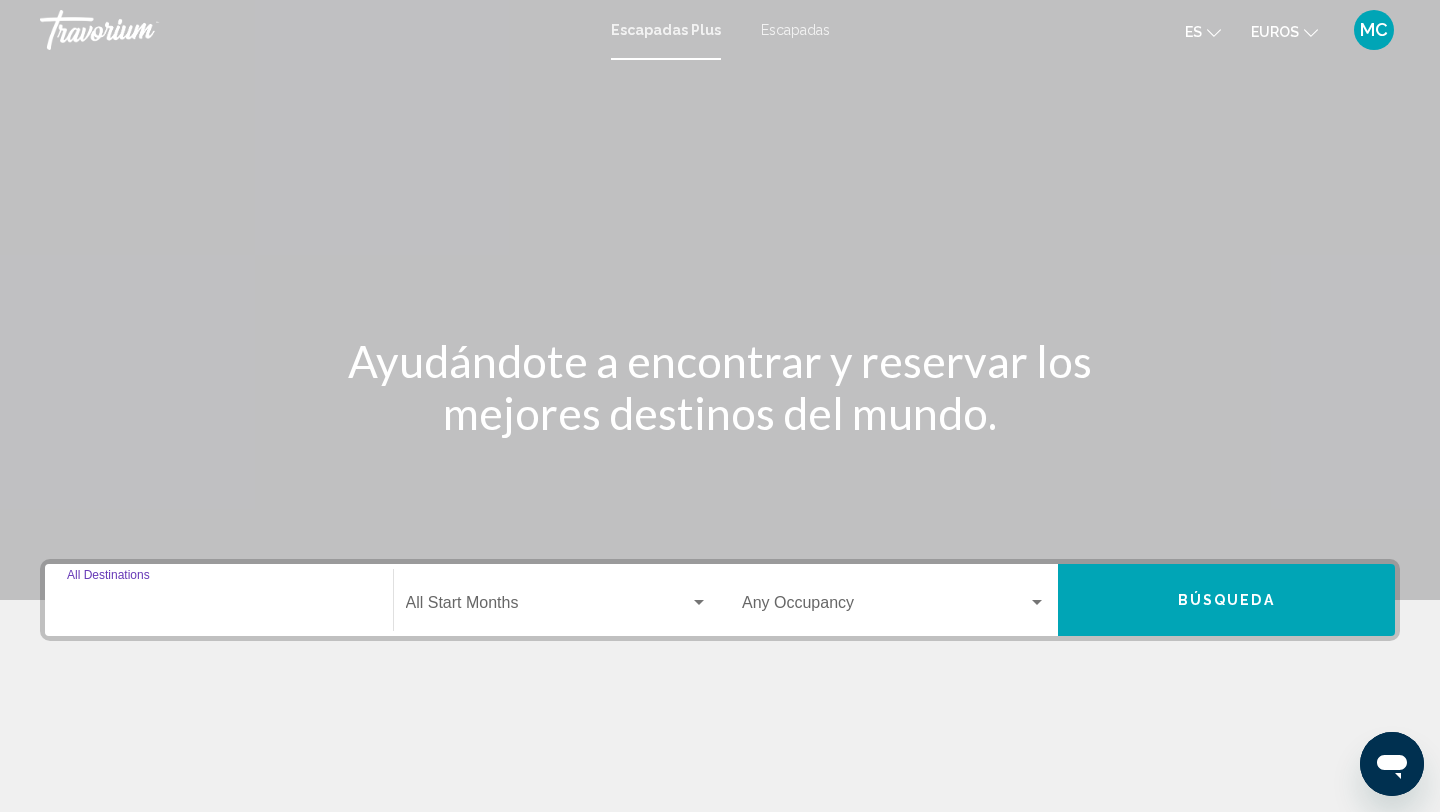 click on "Destination All Destinations" at bounding box center [219, 607] 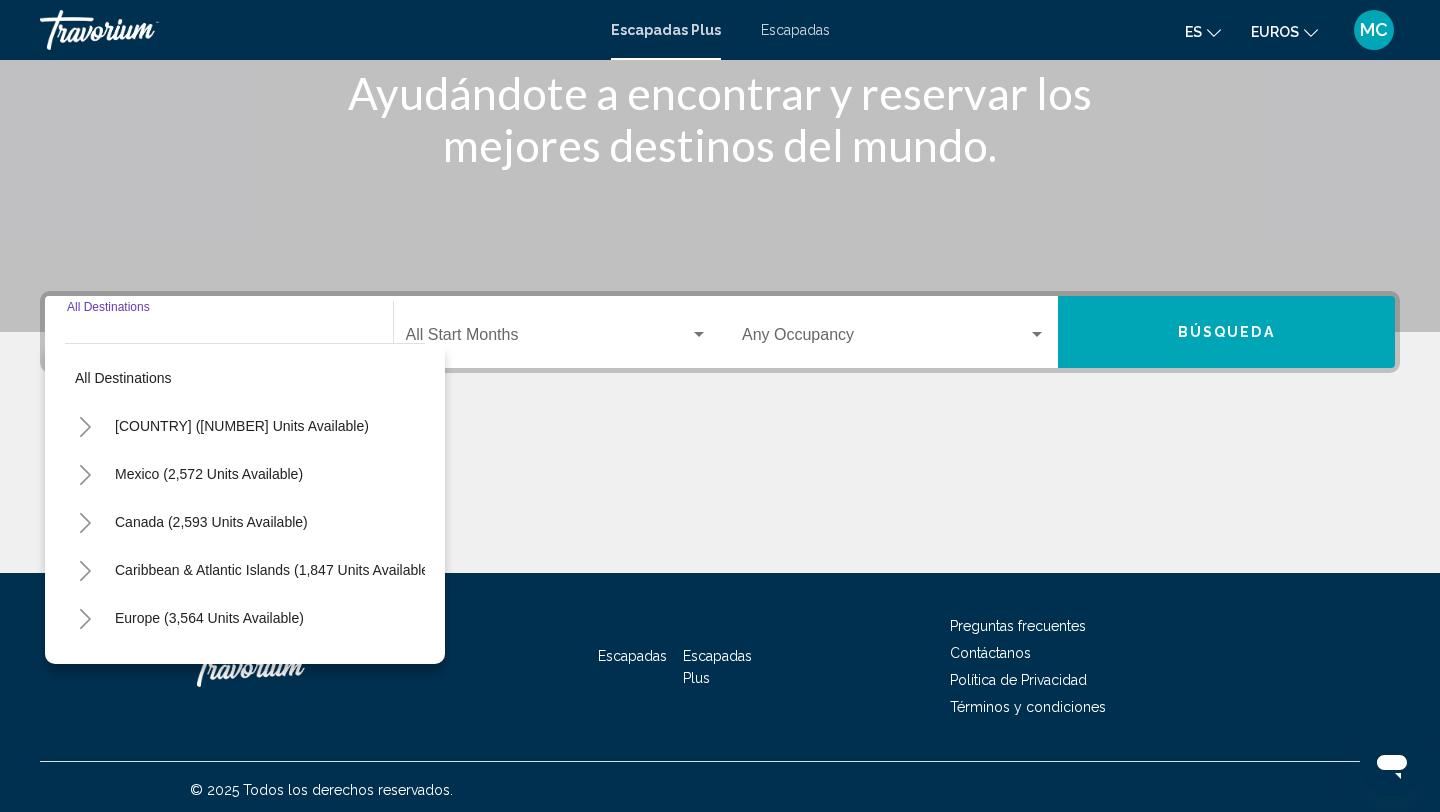 scroll, scrollTop: 274, scrollLeft: 0, axis: vertical 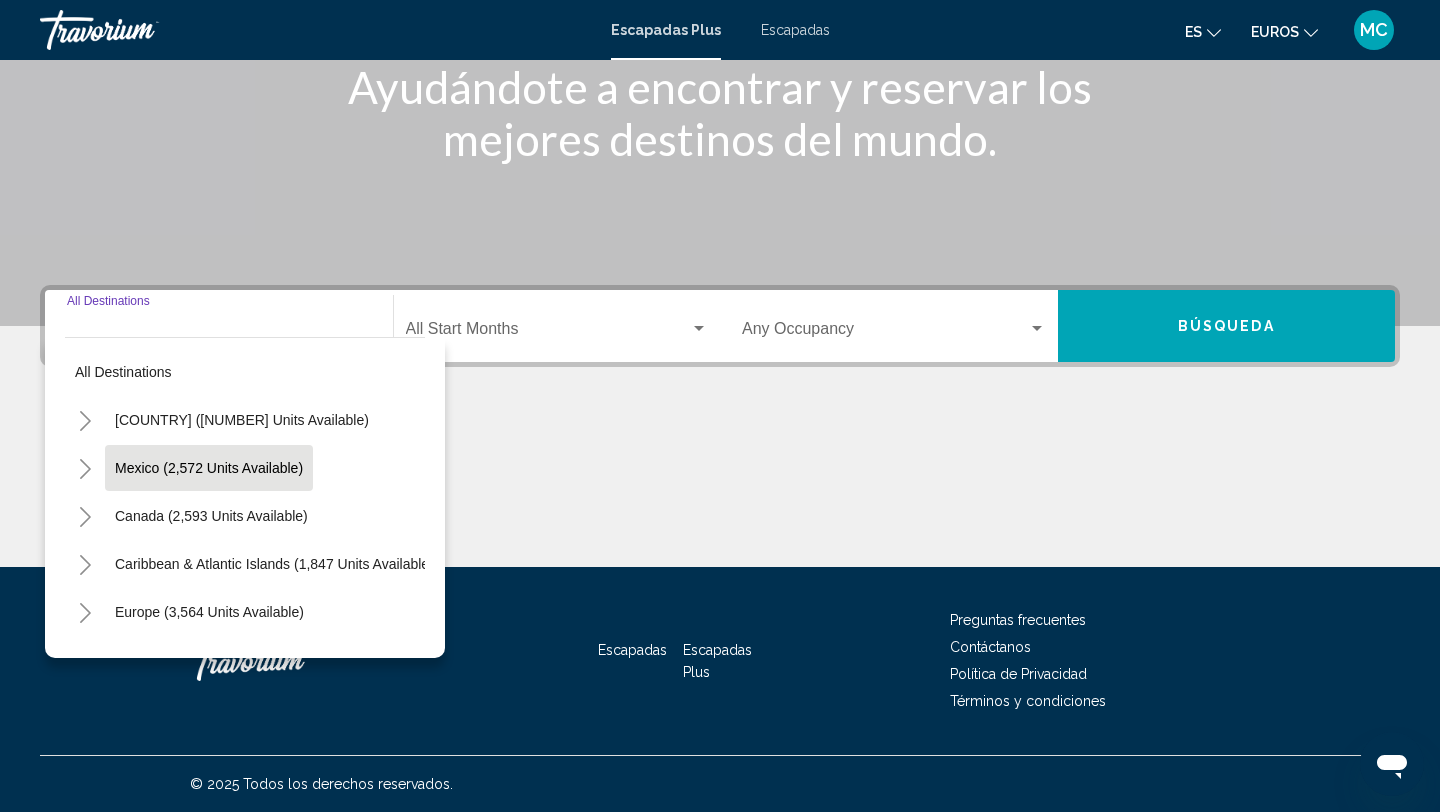 click on "Mexico (2,572 units available)" at bounding box center [211, 516] 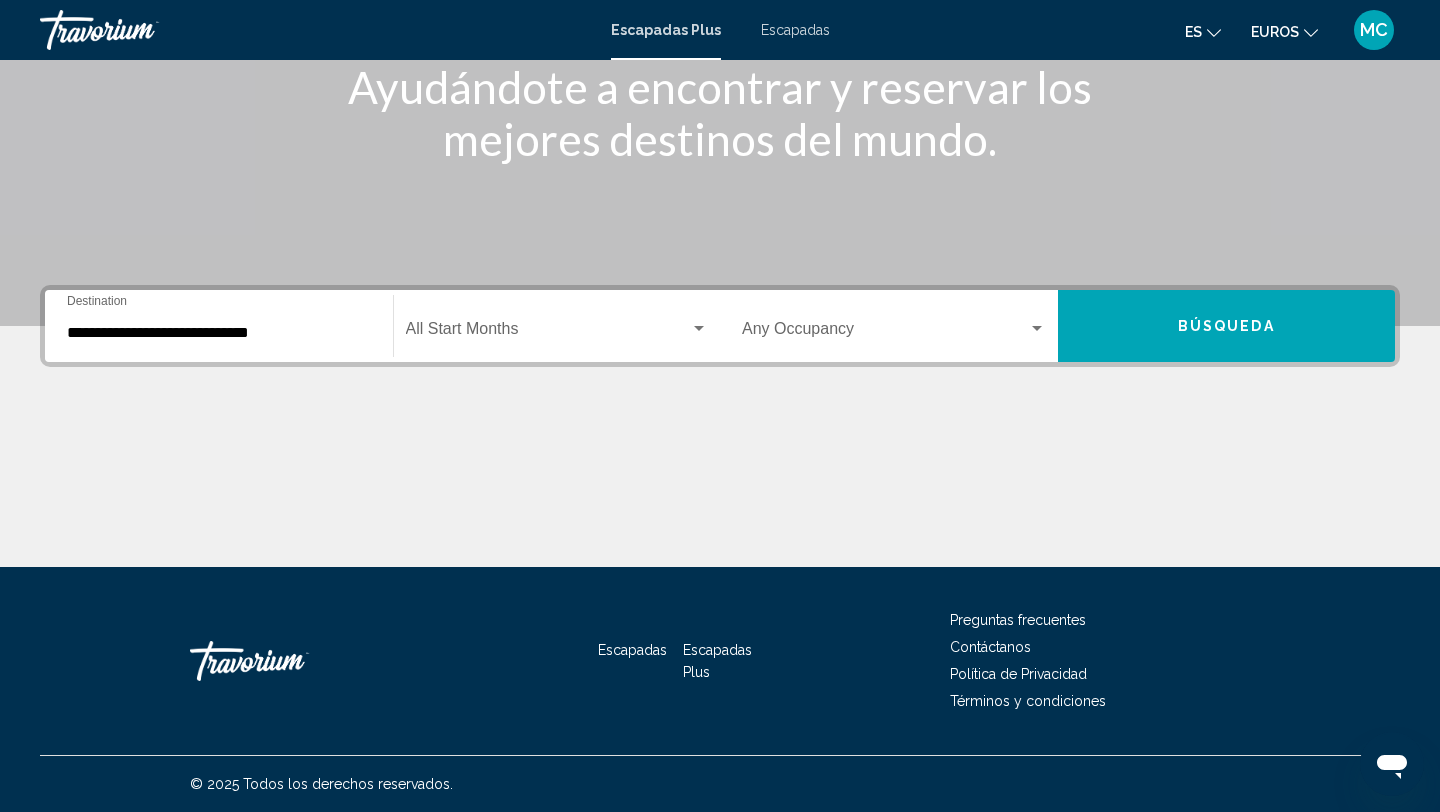 click on "Start Month All Start Months" 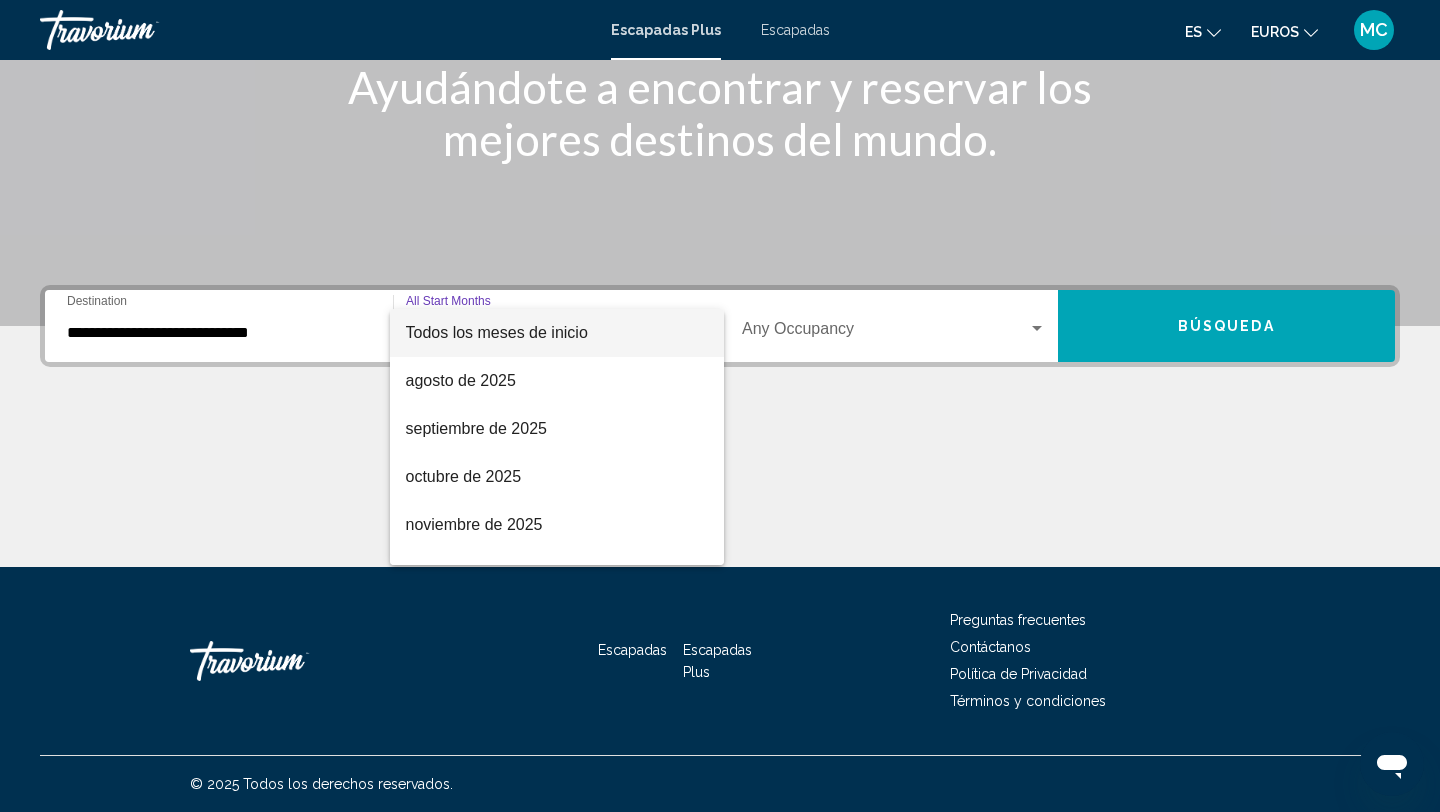 click at bounding box center [720, 406] 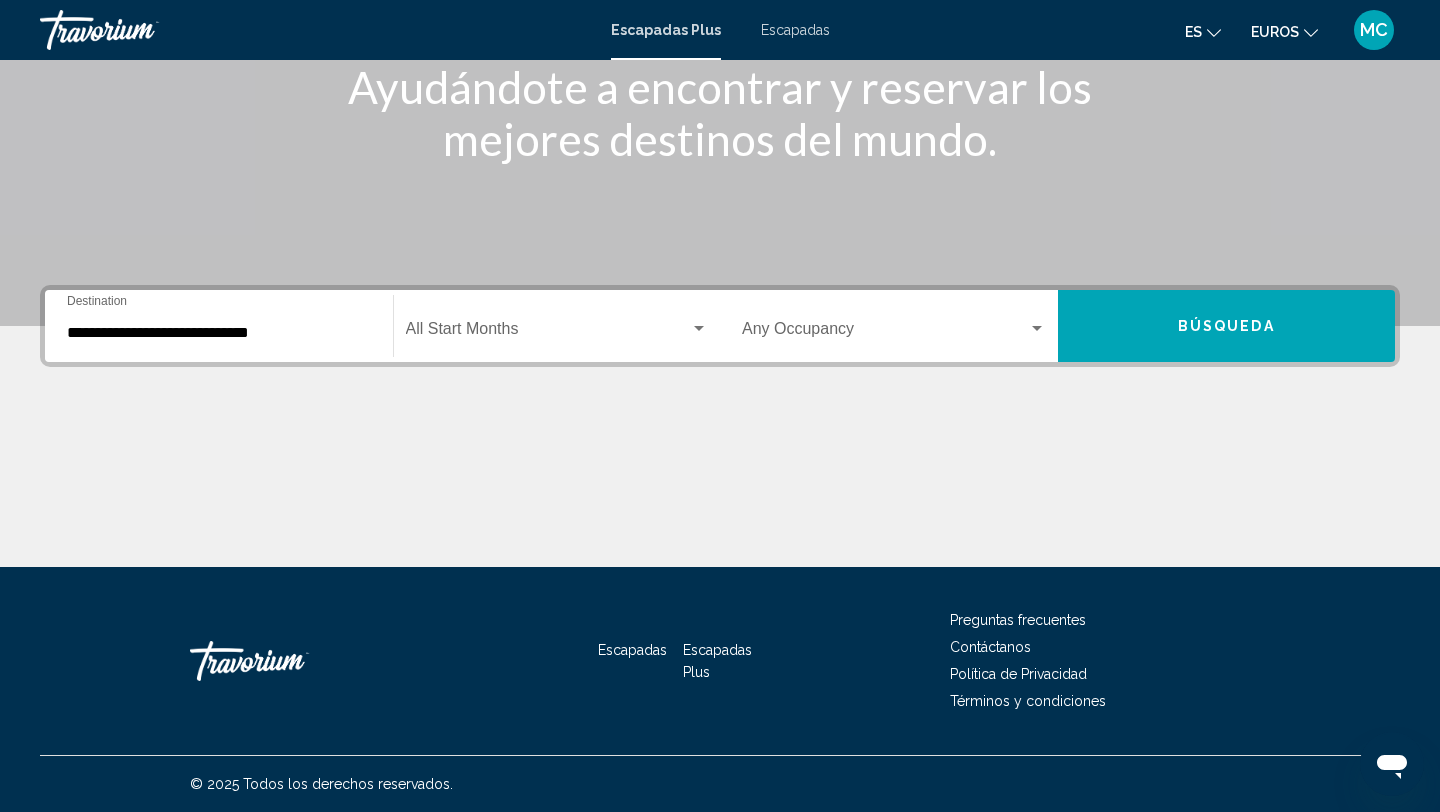 click on "Búsqueda" at bounding box center [1226, 327] 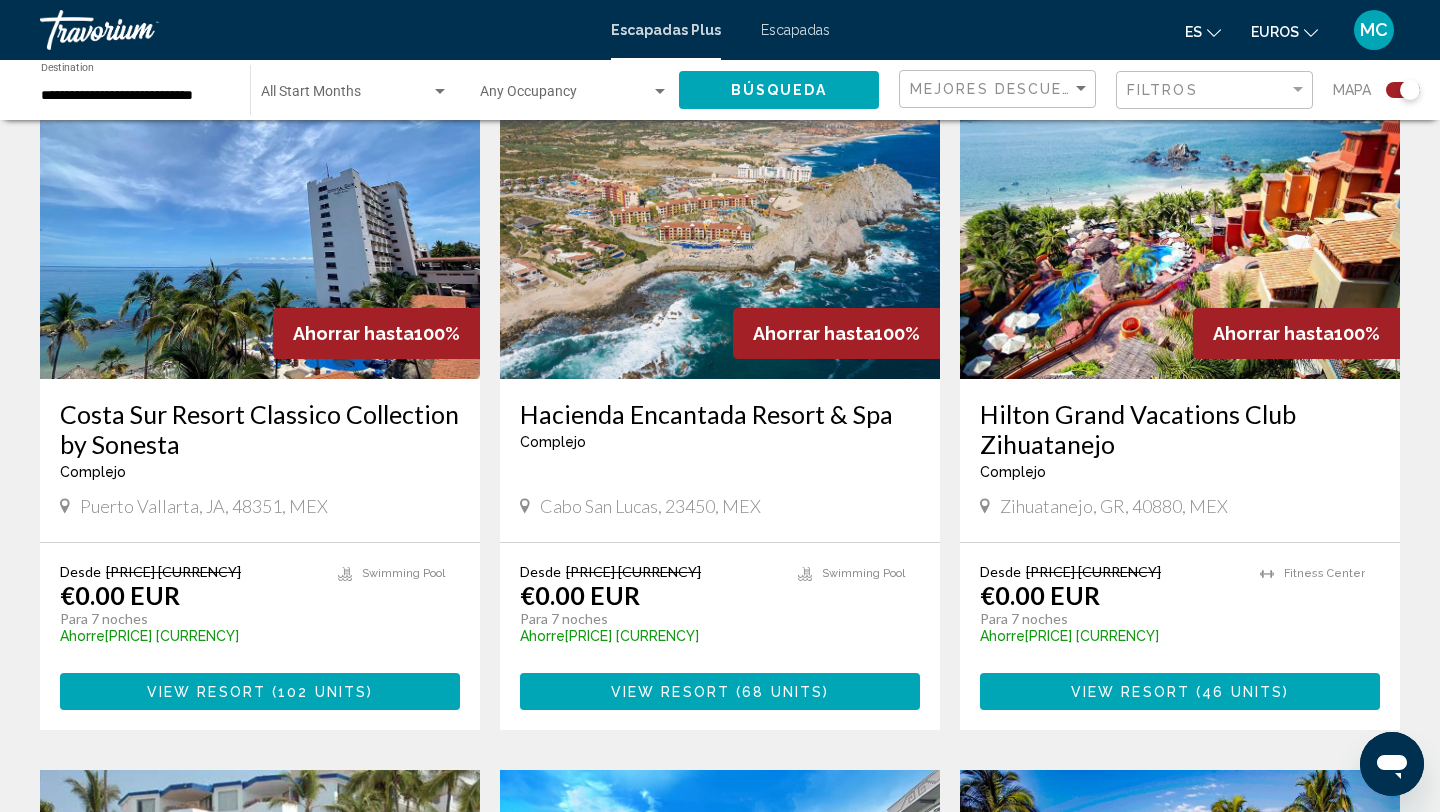 scroll, scrollTop: 774, scrollLeft: 0, axis: vertical 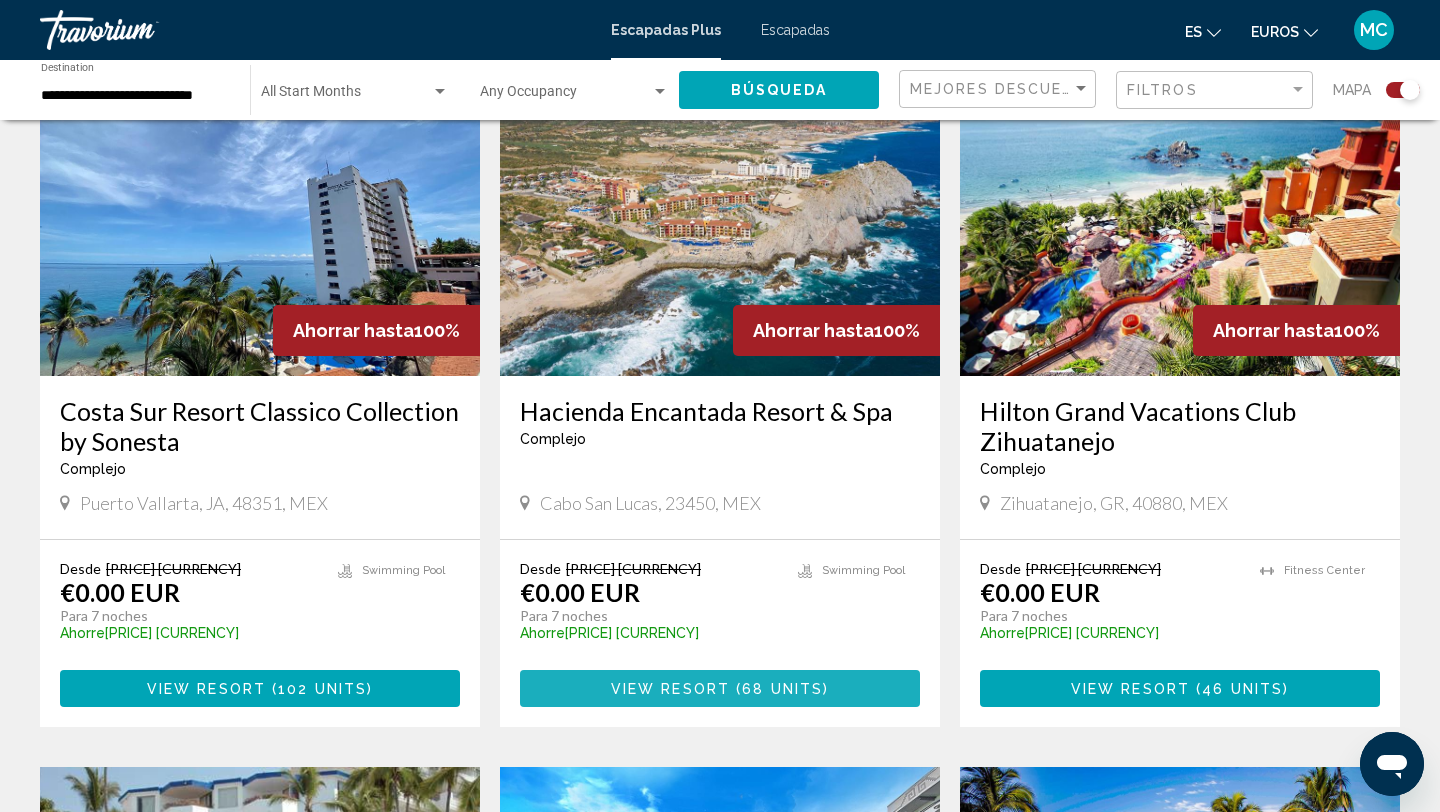 click on "( 68 units )" at bounding box center [779, 689] 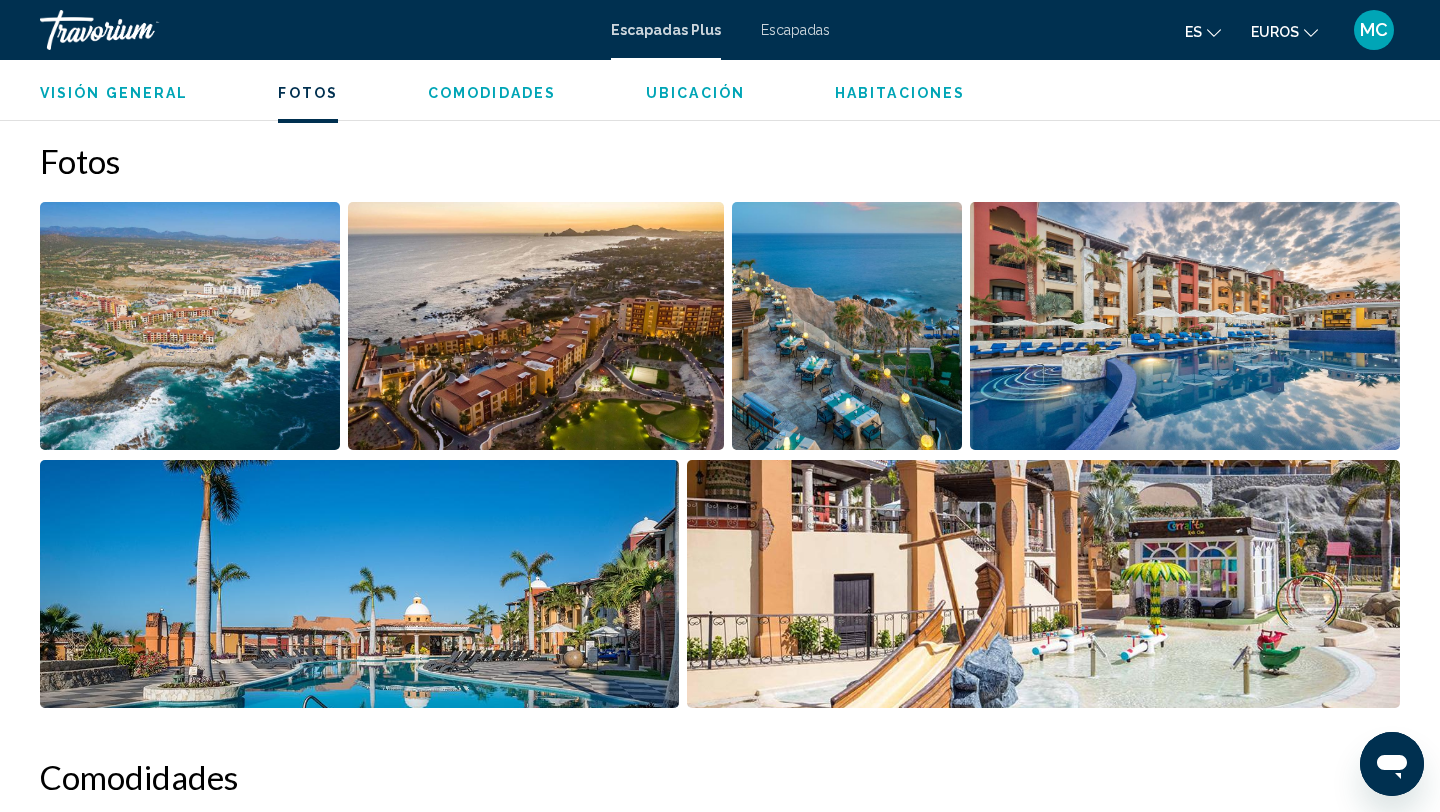 scroll, scrollTop: 877, scrollLeft: 0, axis: vertical 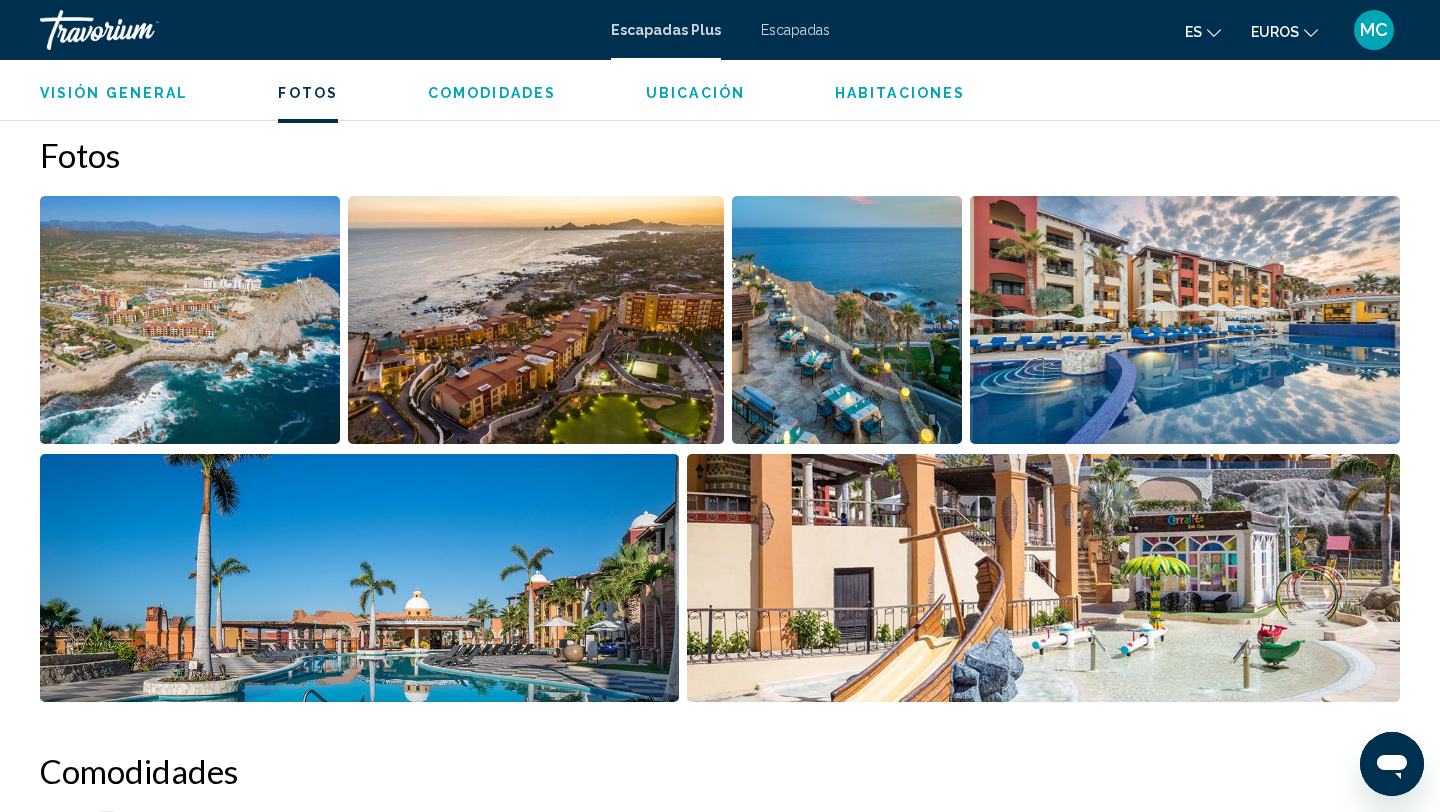 click at bounding box center [1185, 320] 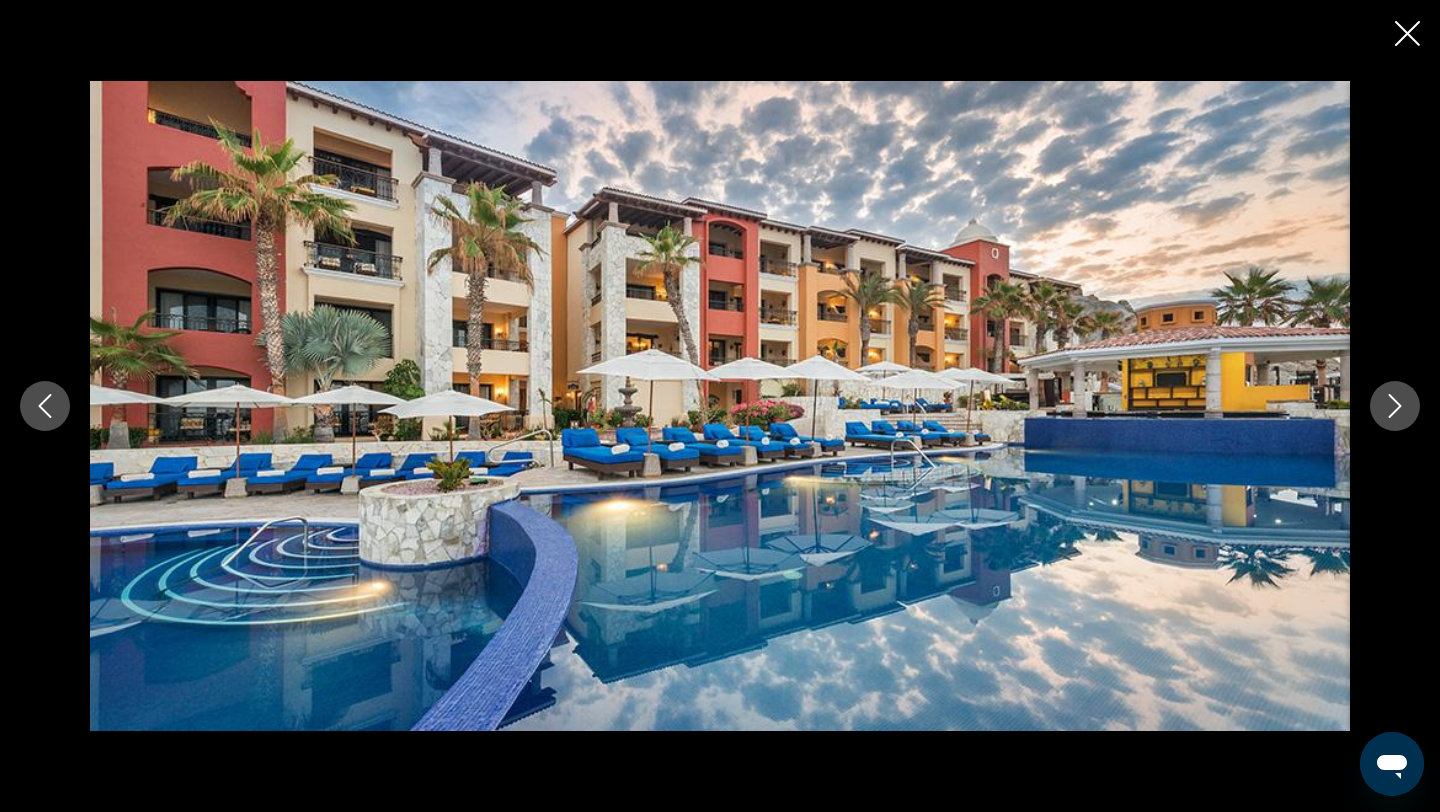 click 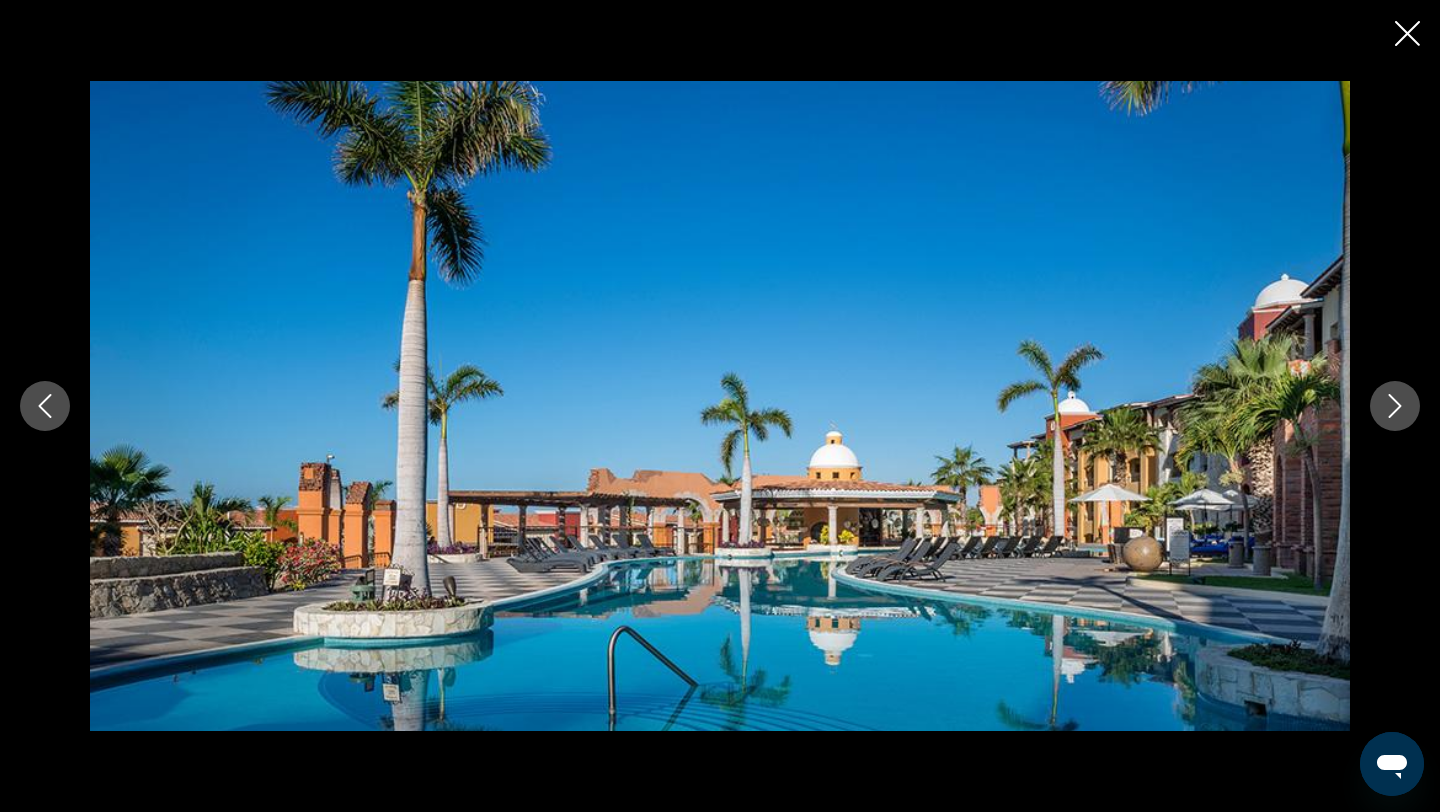 click 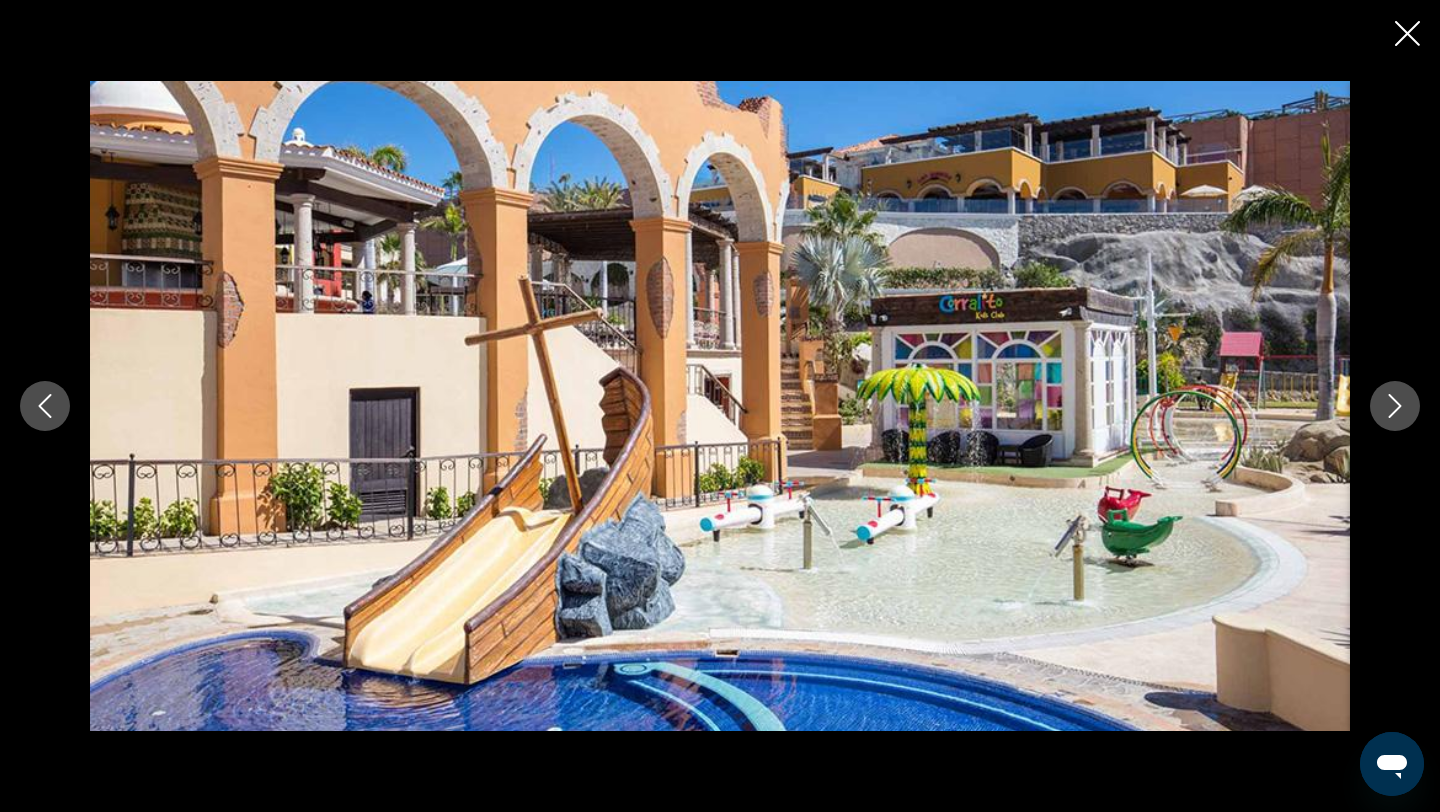 click 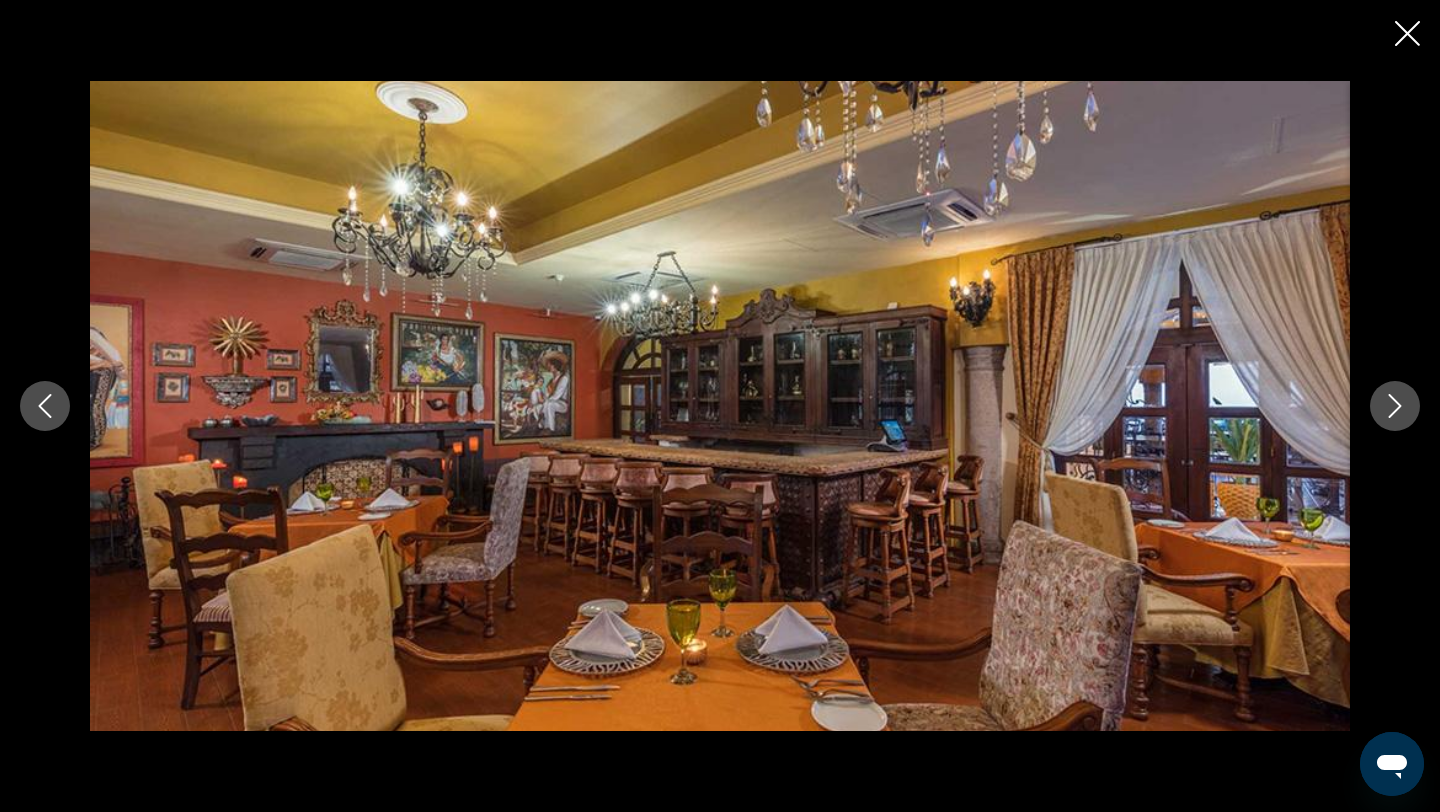 click 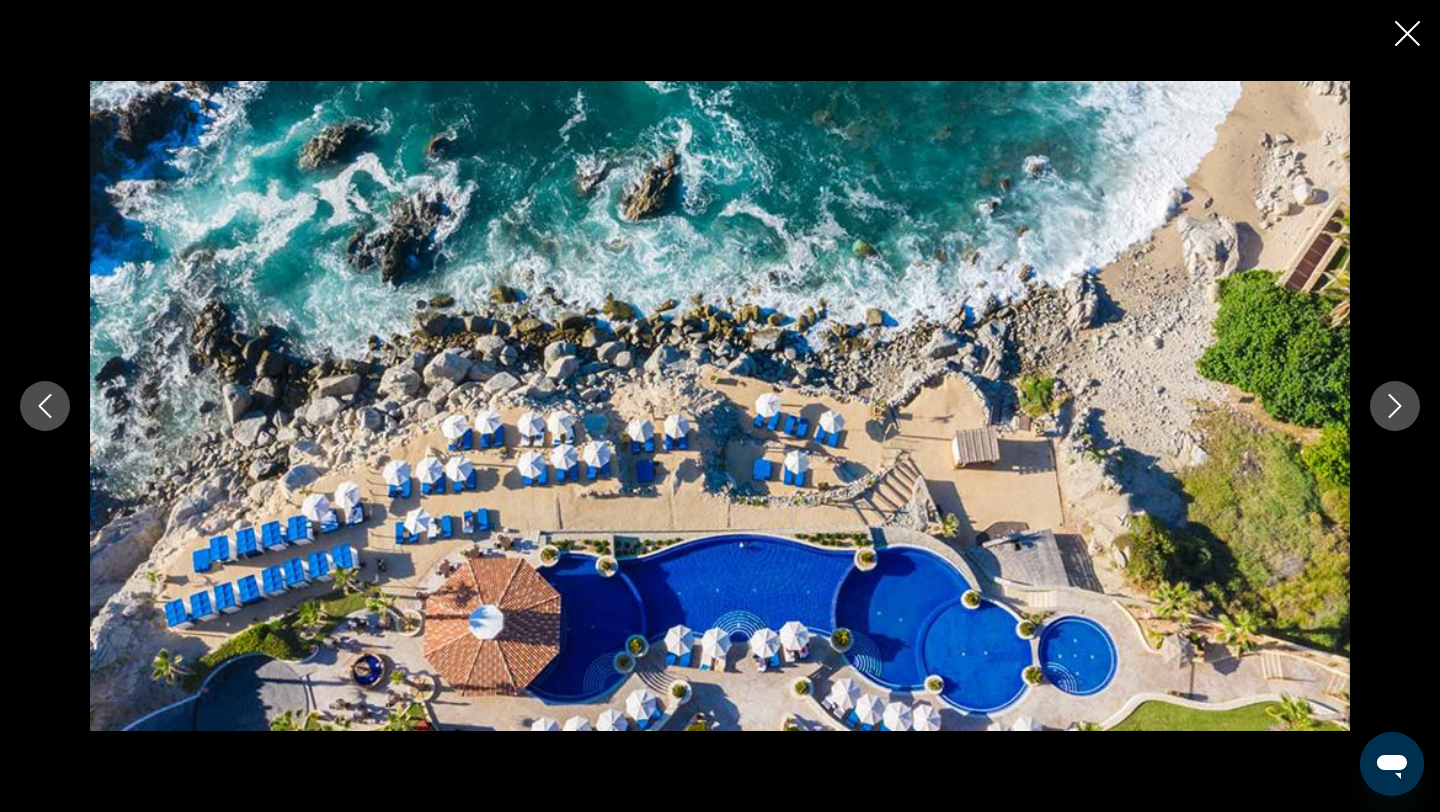 click 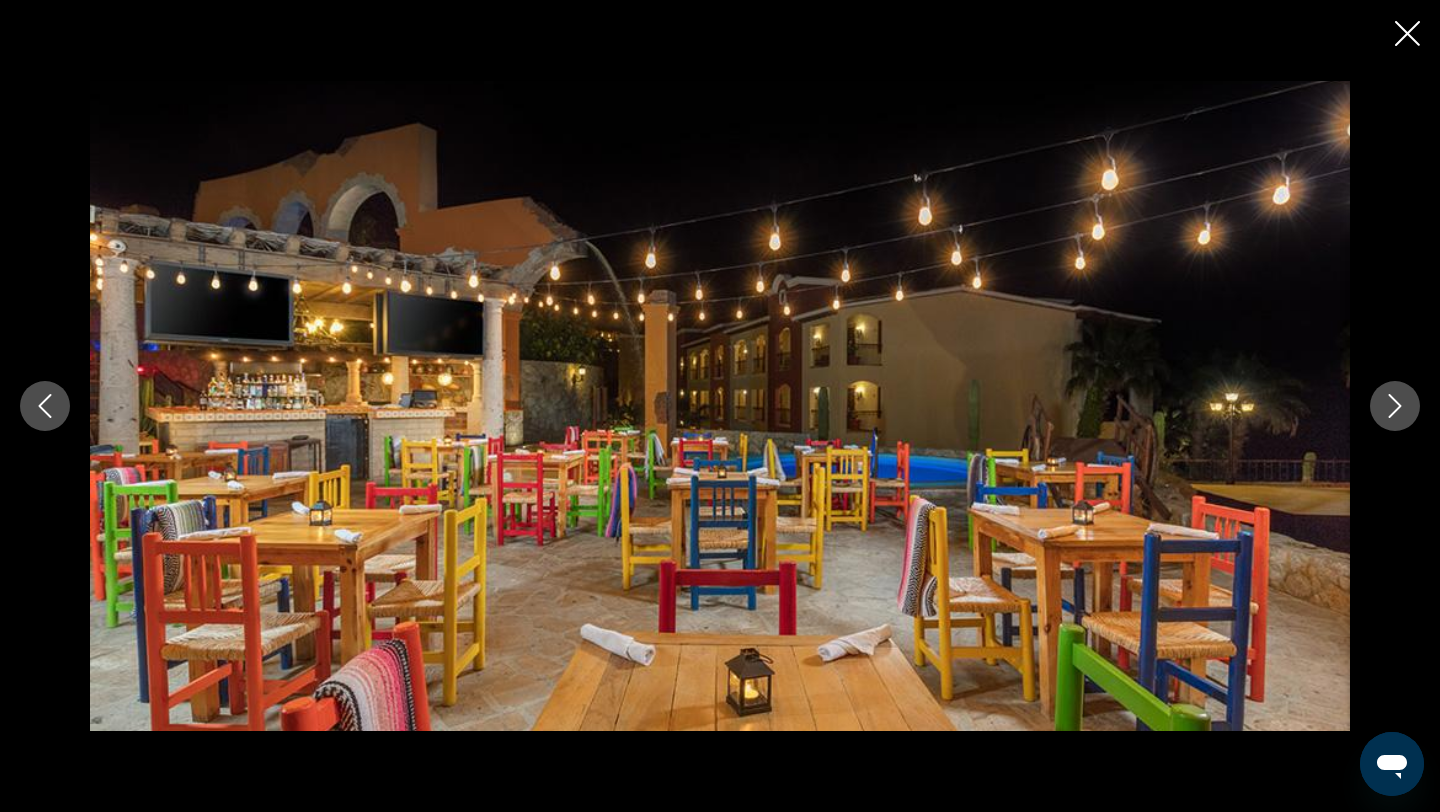 click 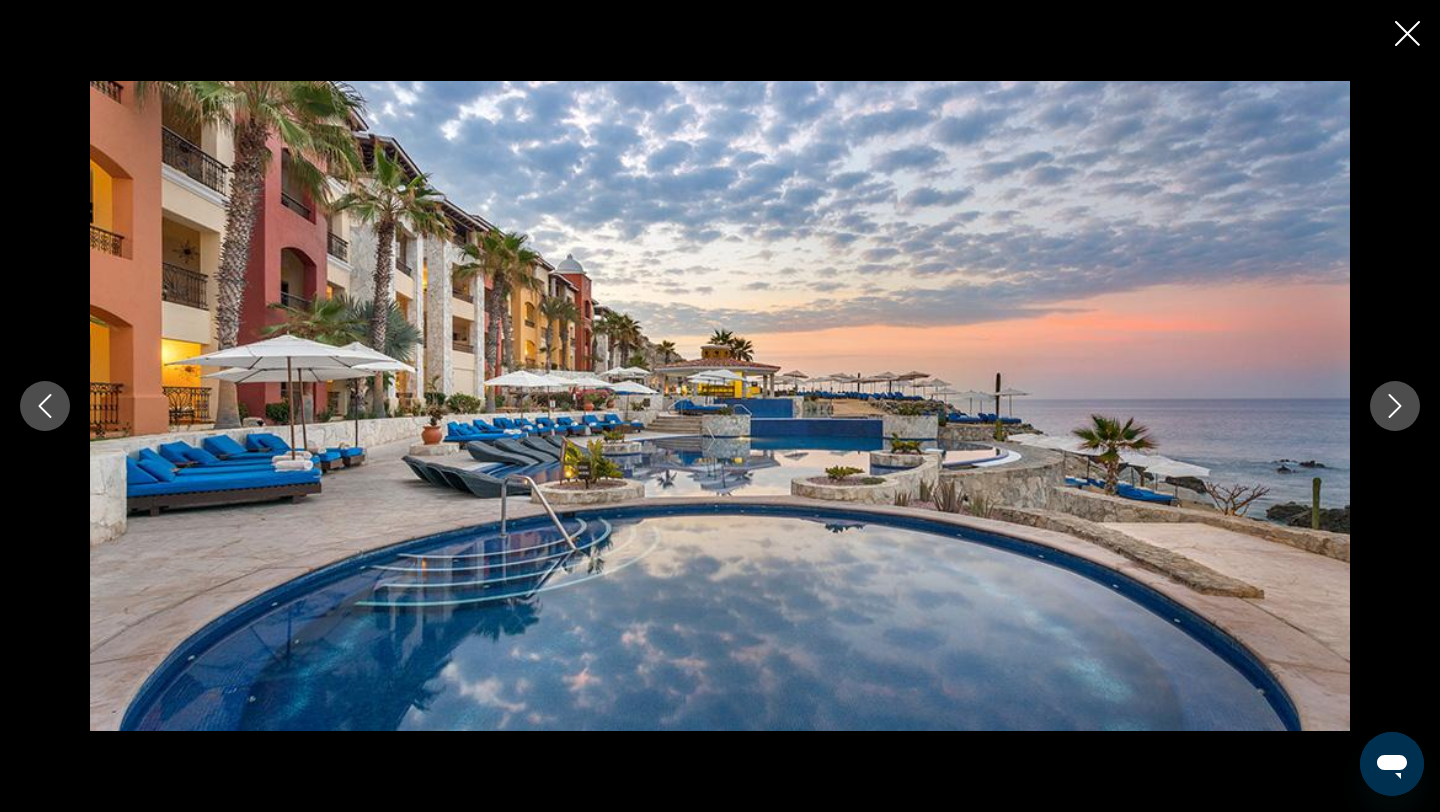 click 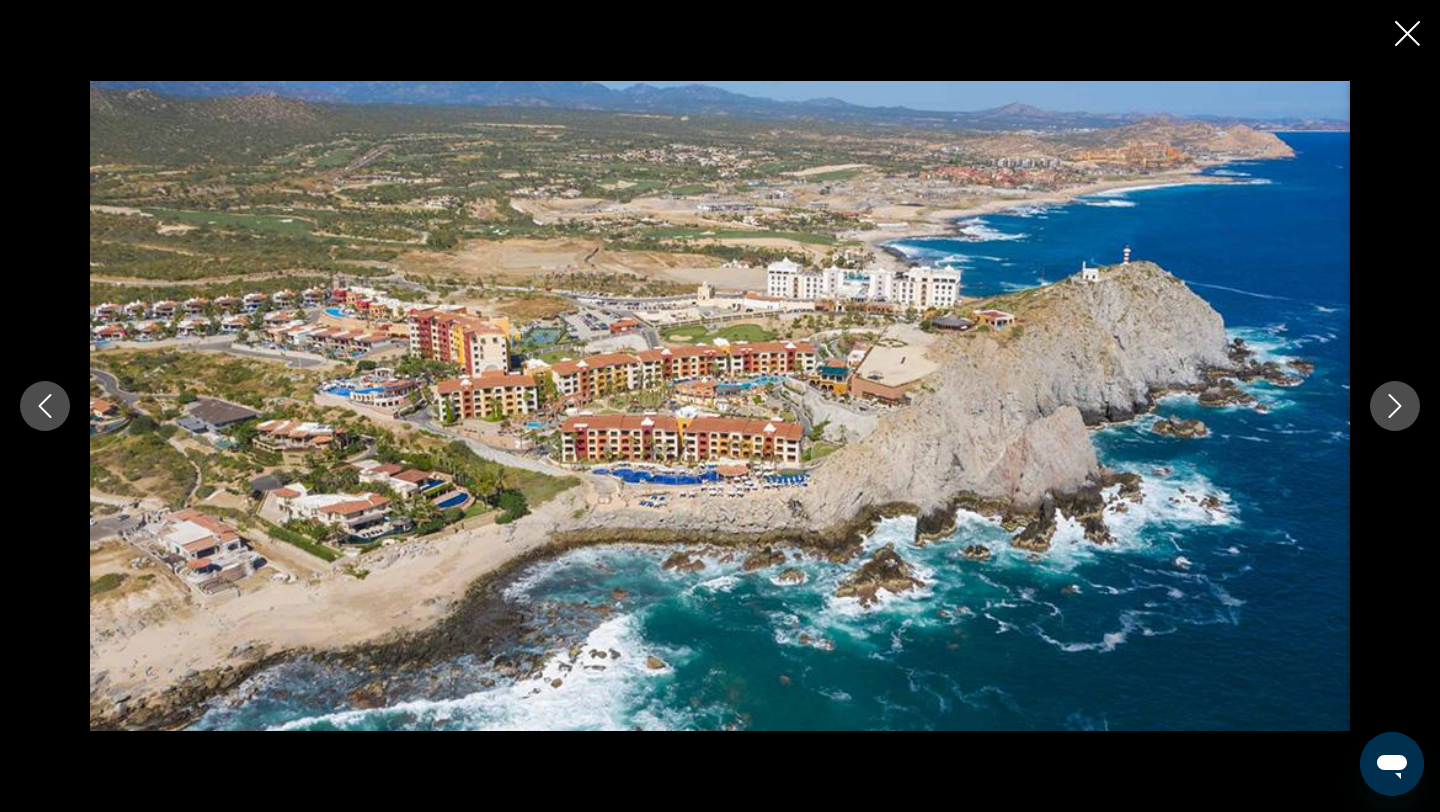 click 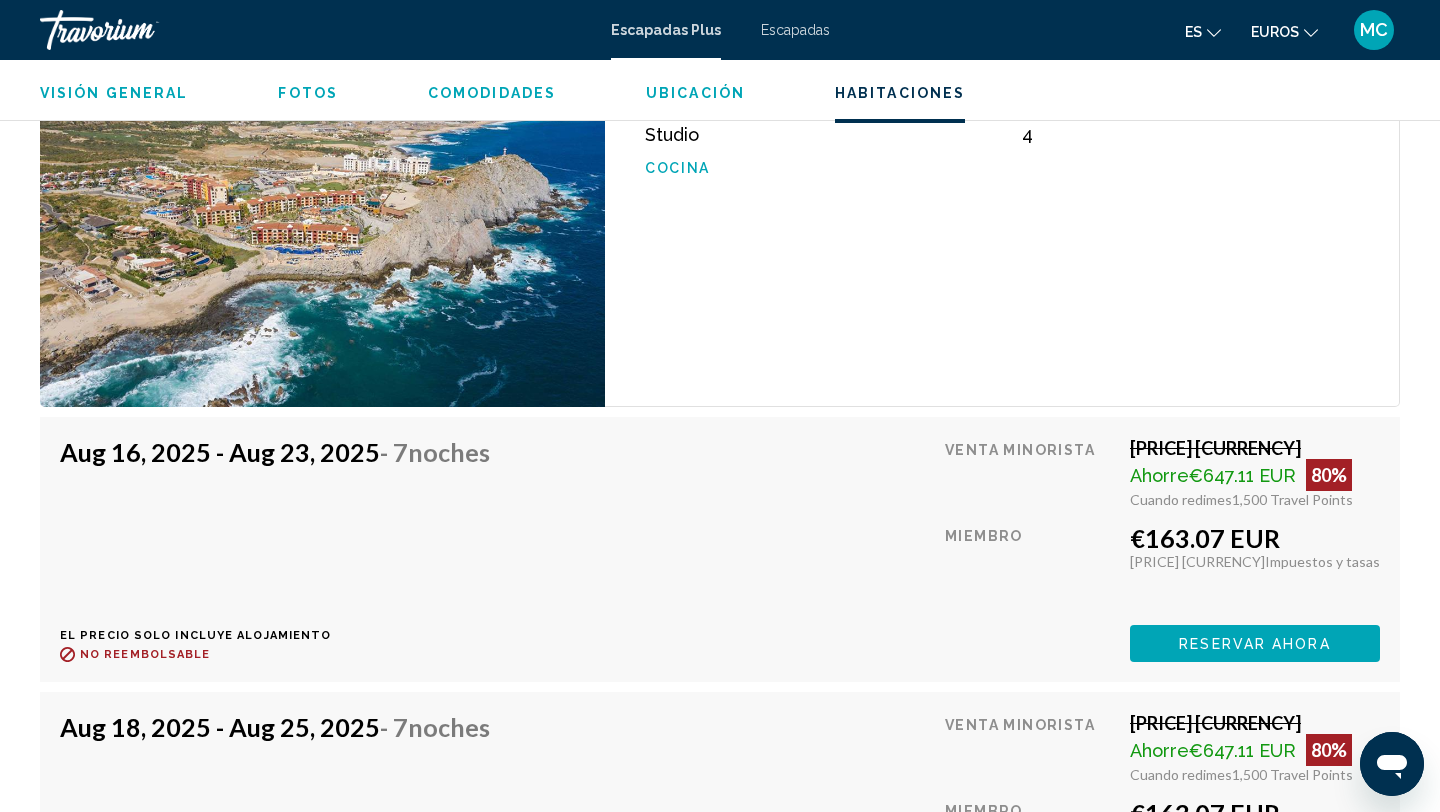 scroll, scrollTop: 3358, scrollLeft: 0, axis: vertical 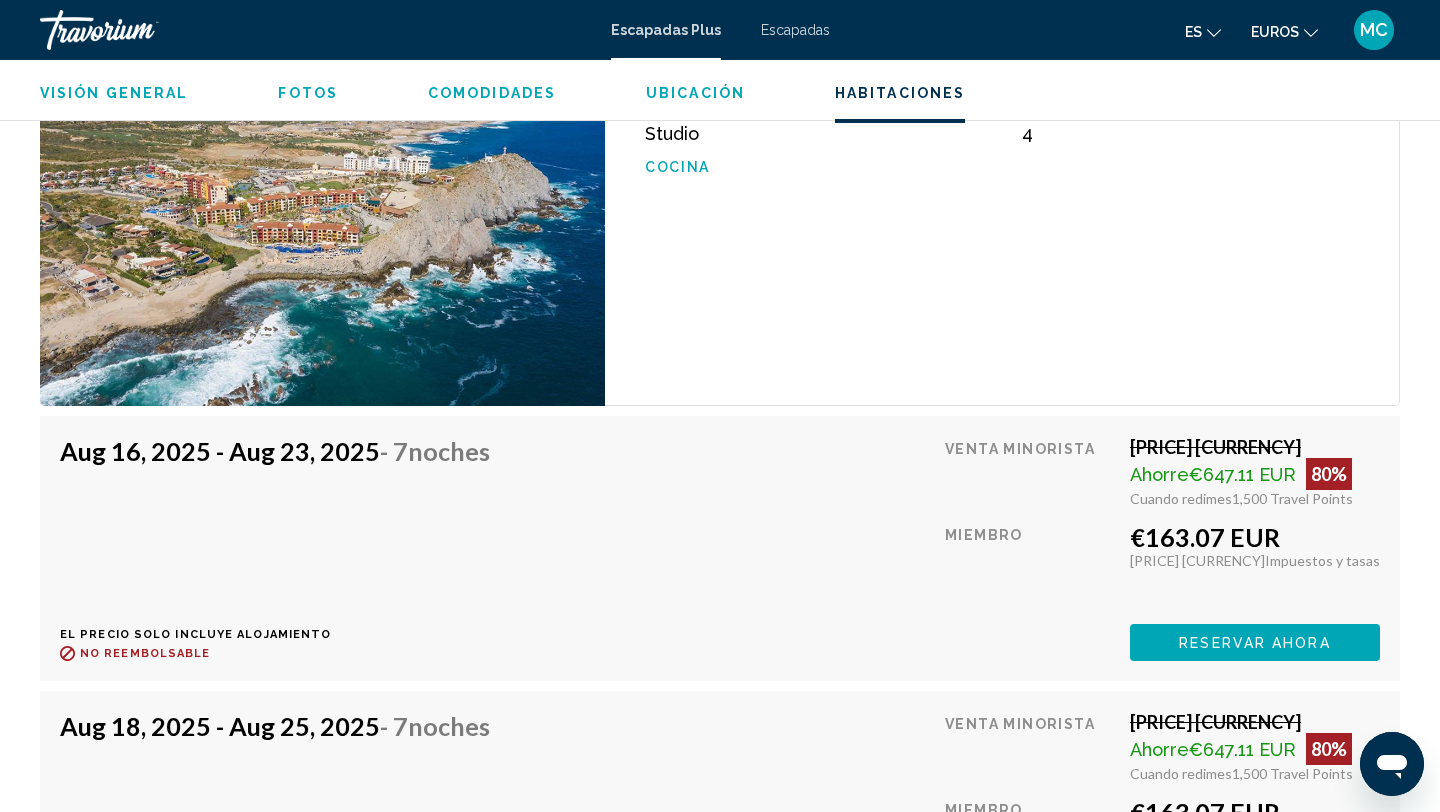 drag, startPoint x: 1157, startPoint y: 535, endPoint x: 1327, endPoint y: 546, distance: 170.35551 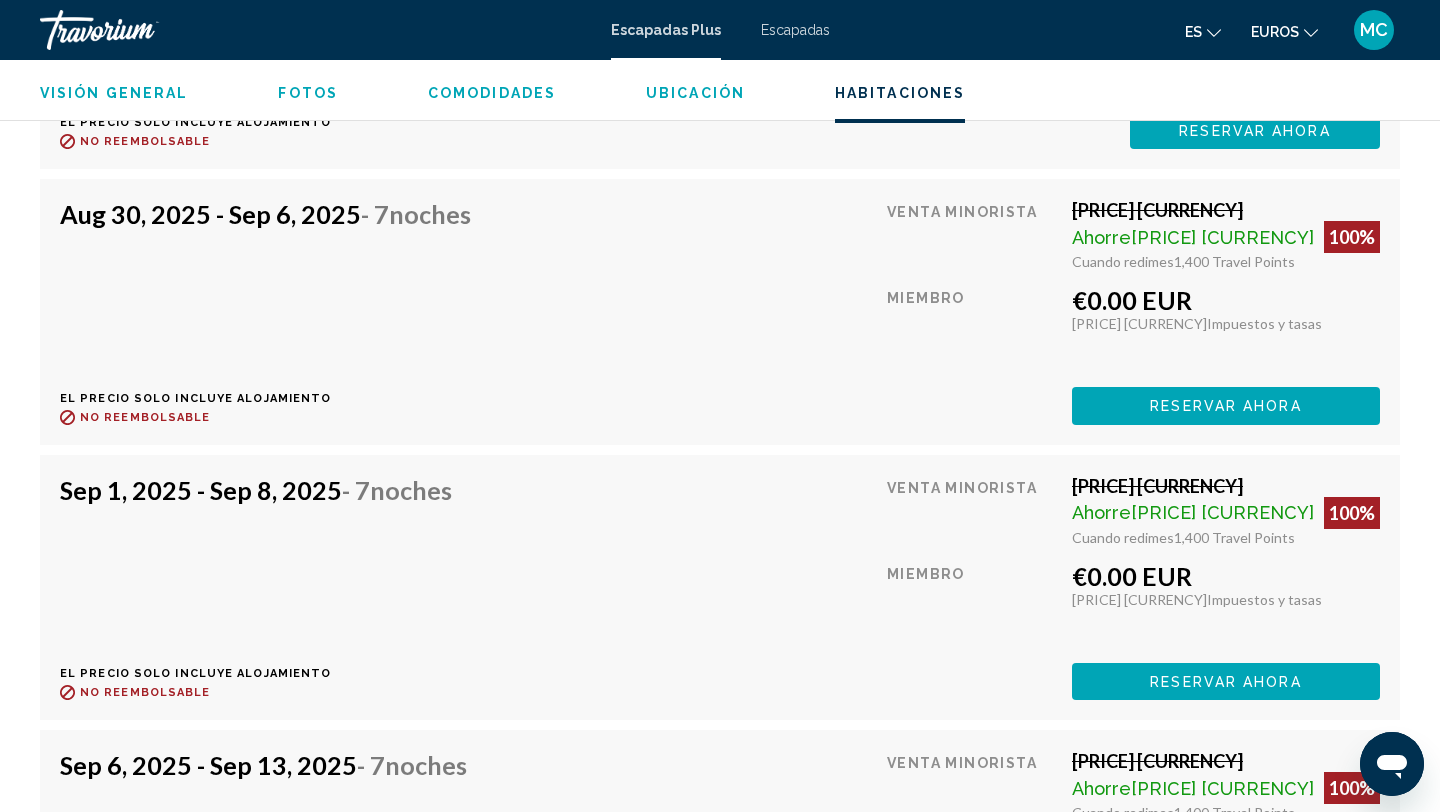 scroll, scrollTop: 4699, scrollLeft: 0, axis: vertical 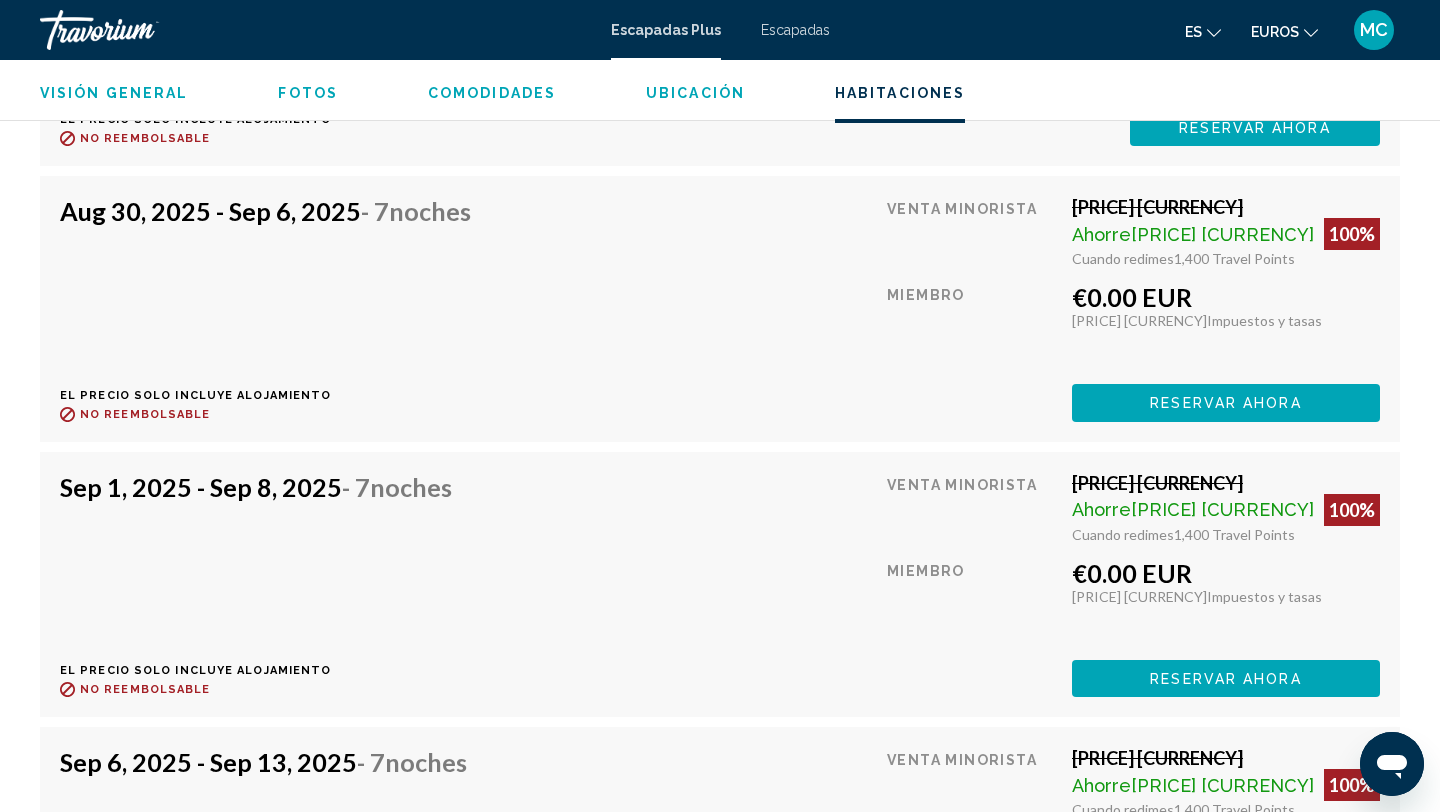 drag, startPoint x: 1139, startPoint y: 302, endPoint x: 1258, endPoint y: 305, distance: 119.03781 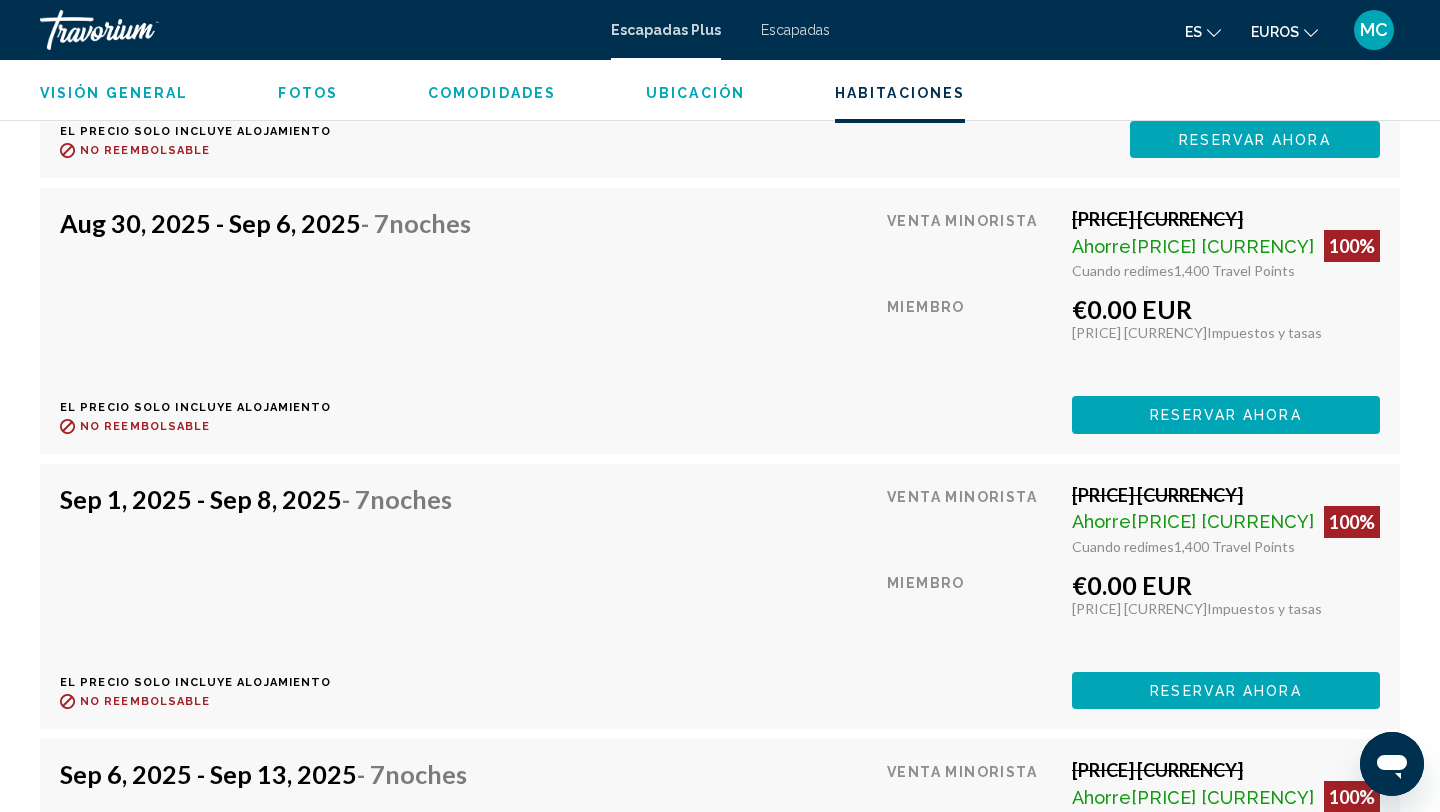 scroll, scrollTop: 4685, scrollLeft: 0, axis: vertical 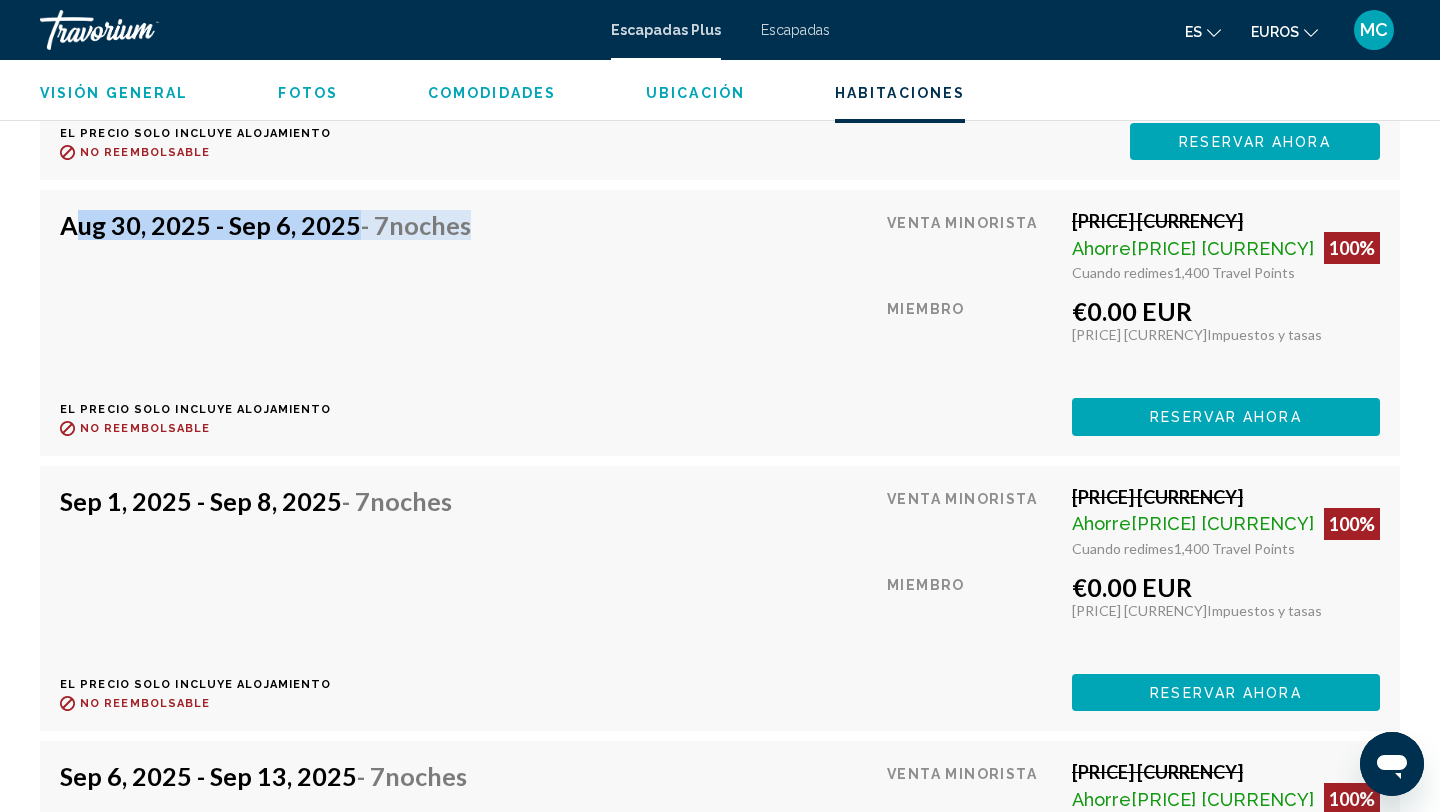 drag, startPoint x: 37, startPoint y: 218, endPoint x: 548, endPoint y: 251, distance: 512.06445 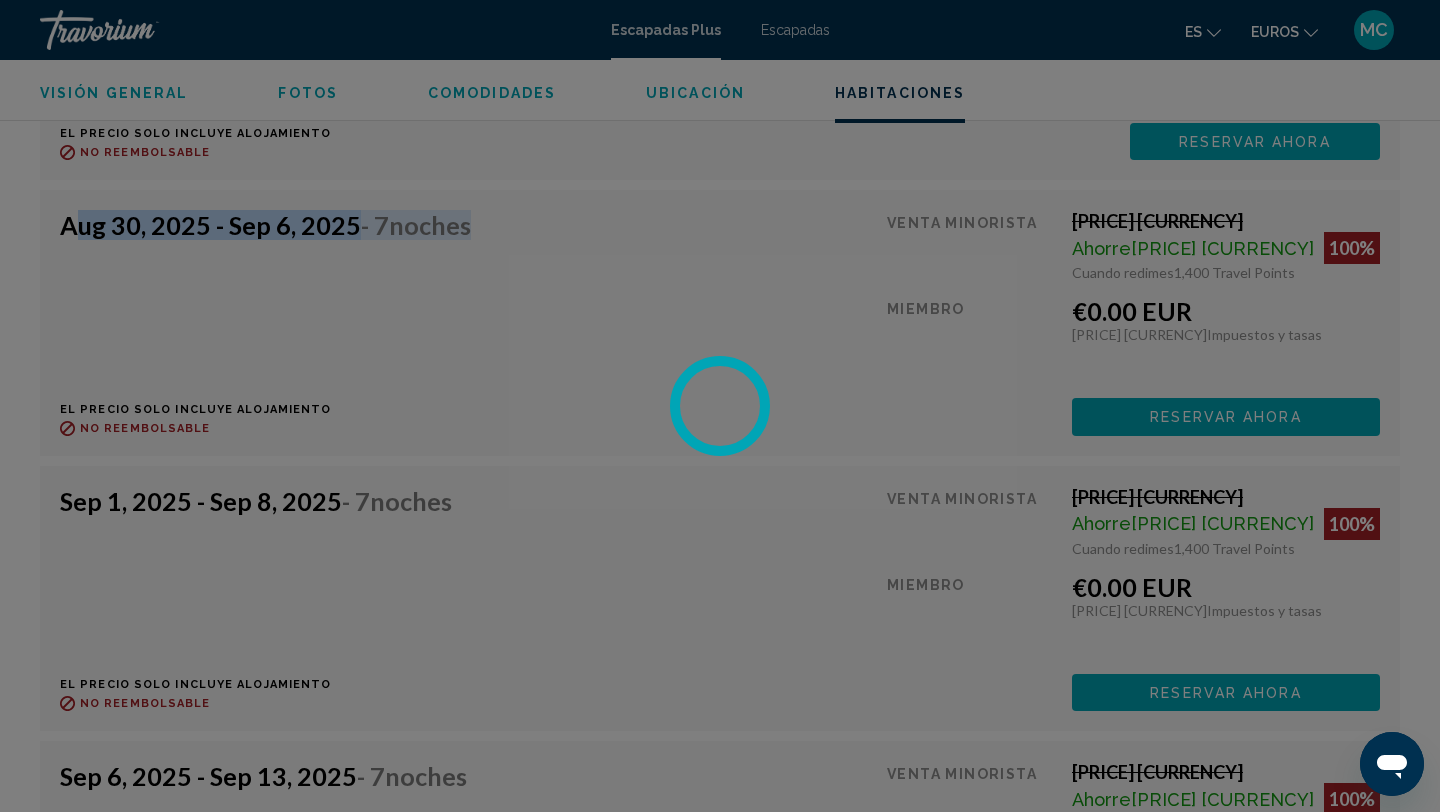 scroll, scrollTop: 0, scrollLeft: 0, axis: both 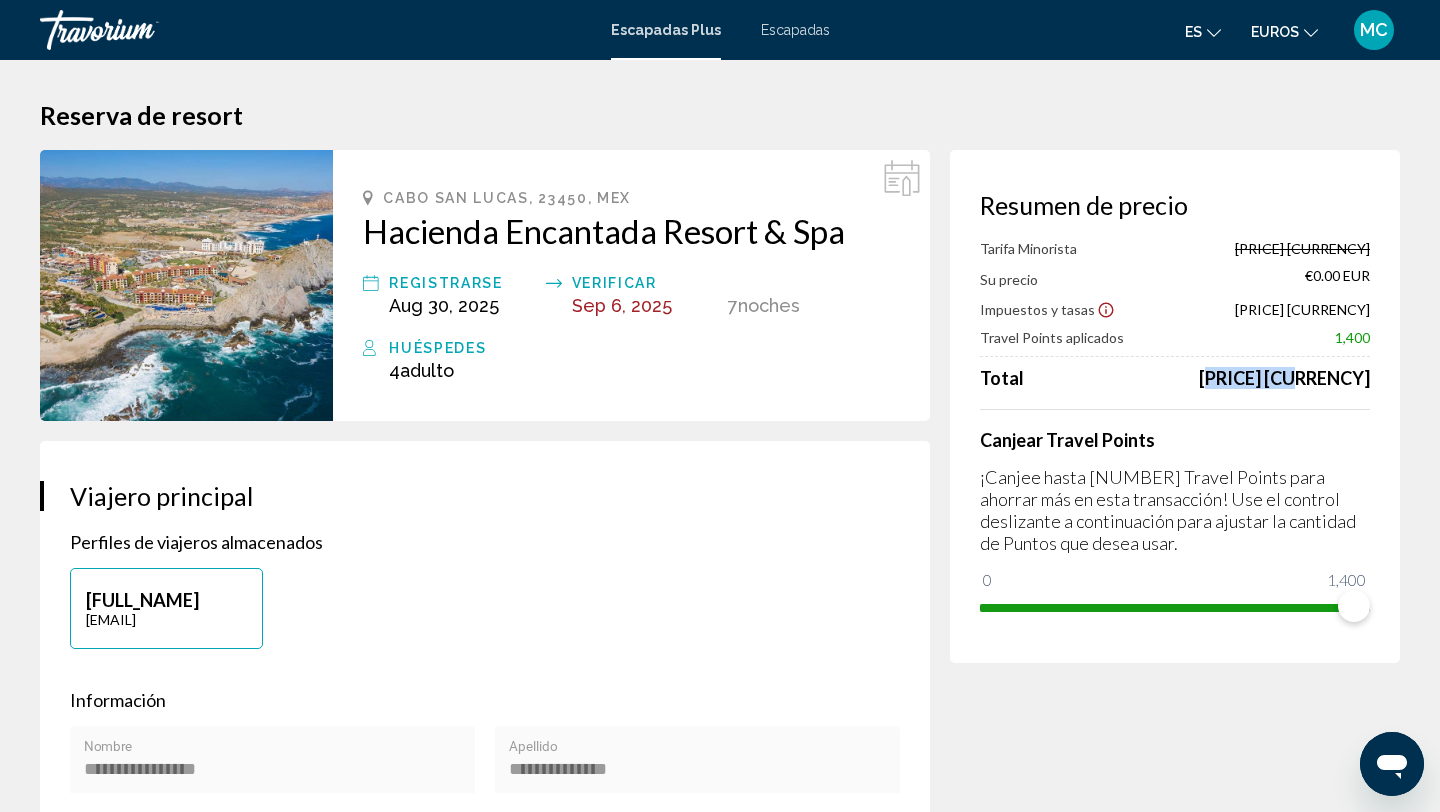 drag, startPoint x: 1276, startPoint y: 381, endPoint x: 1392, endPoint y: 387, distance: 116.15507 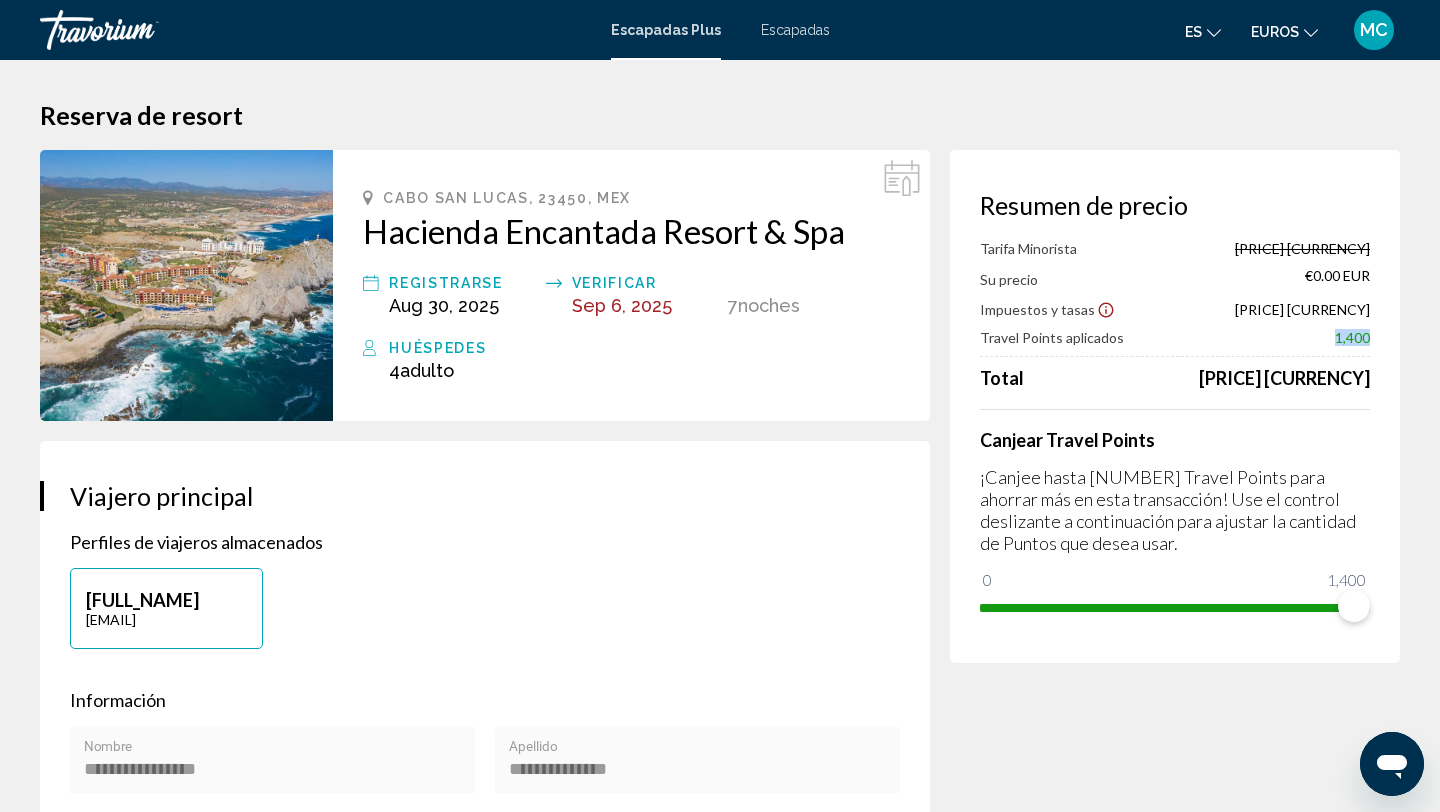 drag, startPoint x: 1334, startPoint y: 339, endPoint x: 1384, endPoint y: 342, distance: 50.08992 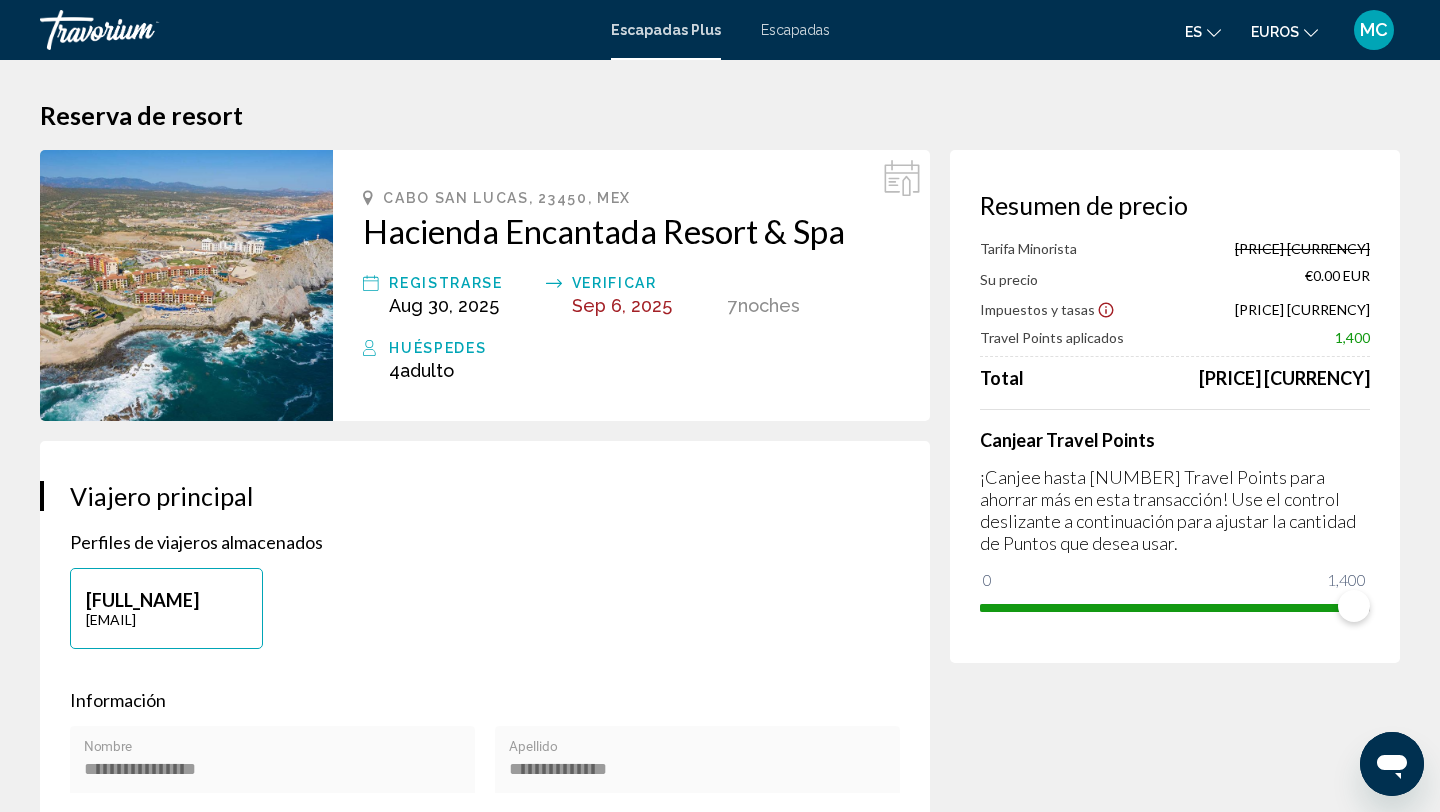 click on "Tarifa Minorista  €603.97 EUR  Su precio €0.00 EUR Impuestos y tasas
€65.59 EUR  Travel Points aplicados 1,400 Total  €65.59 EUR" at bounding box center (1175, 314) 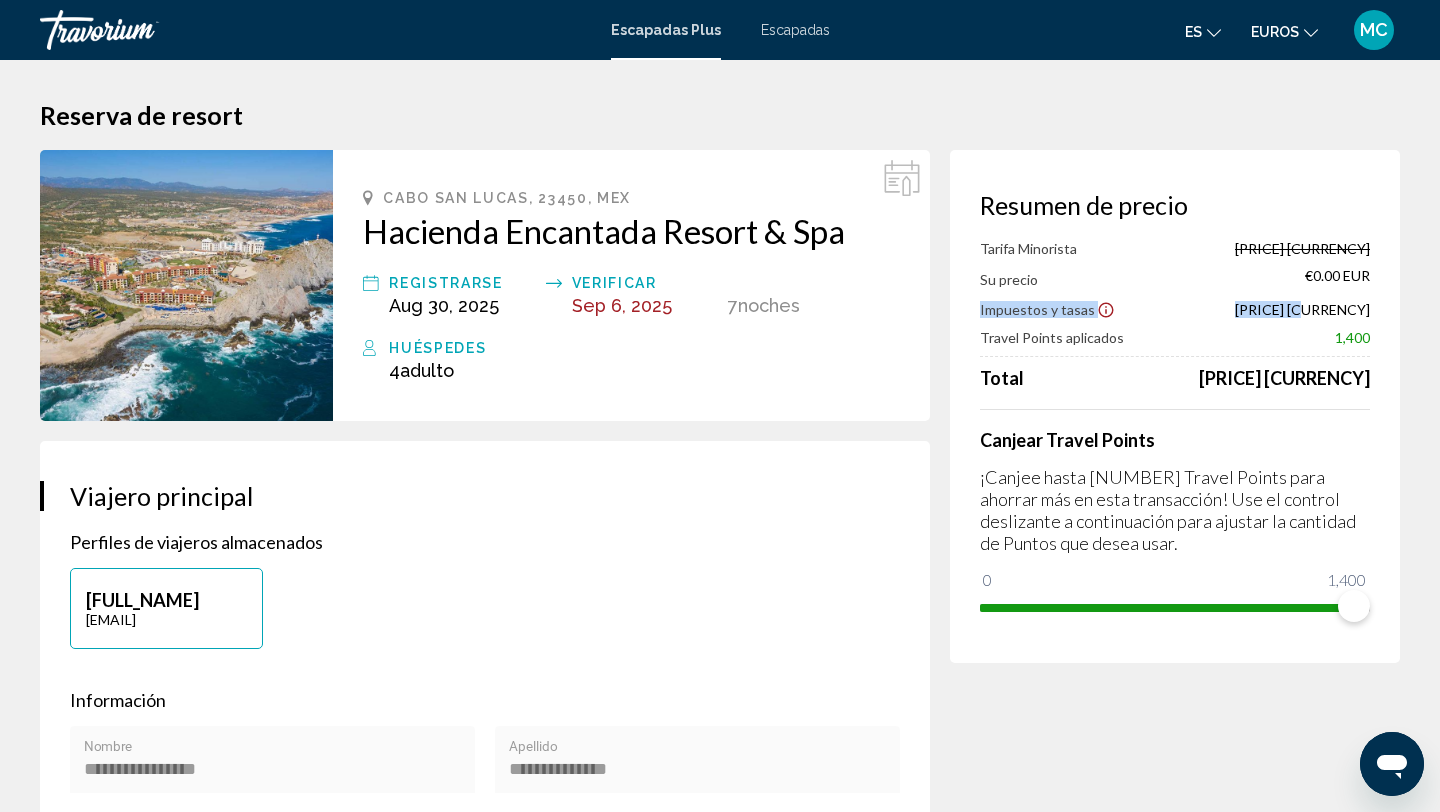 drag, startPoint x: 969, startPoint y: 309, endPoint x: 1399, endPoint y: 303, distance: 430.04187 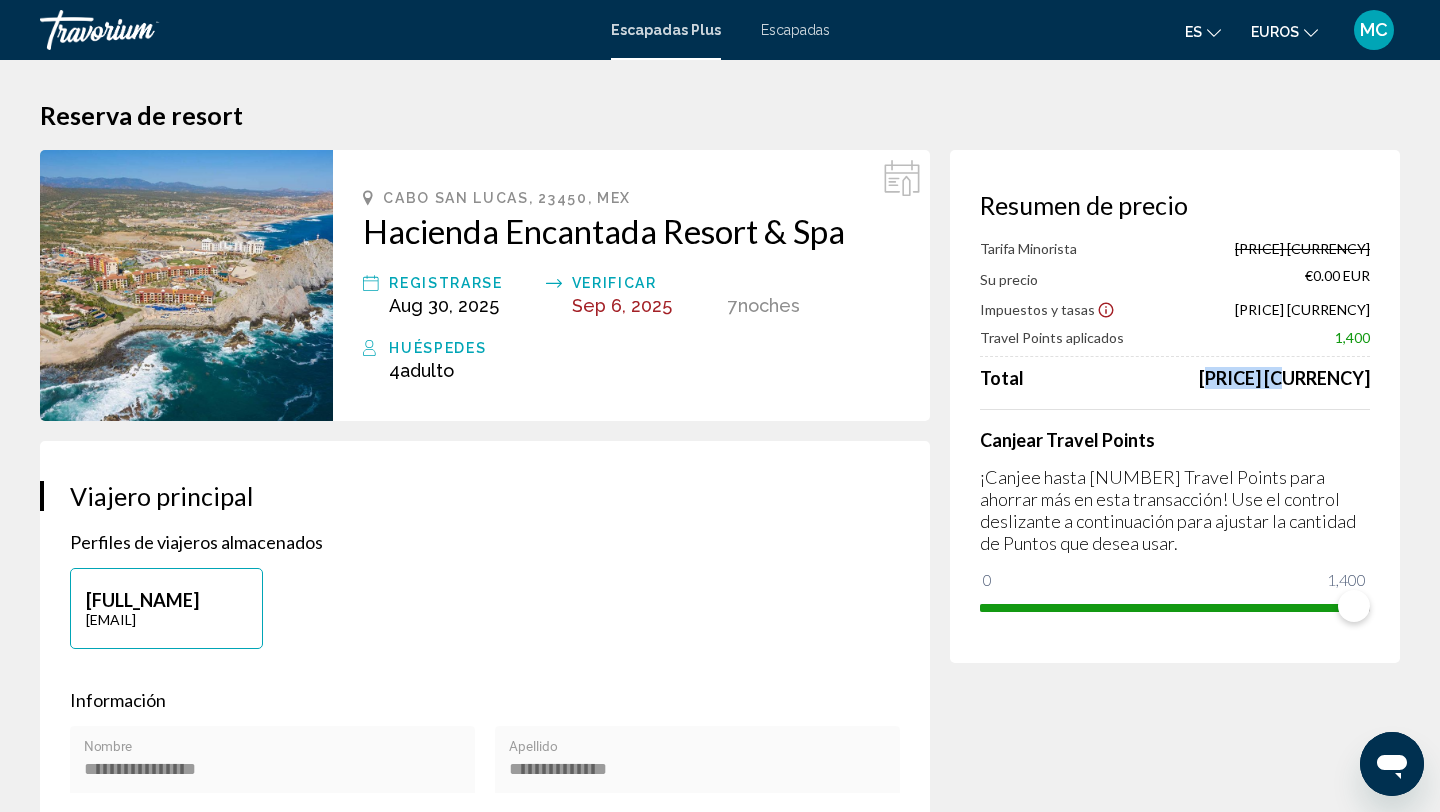 drag, startPoint x: 1273, startPoint y: 368, endPoint x: 1362, endPoint y: 370, distance: 89.02247 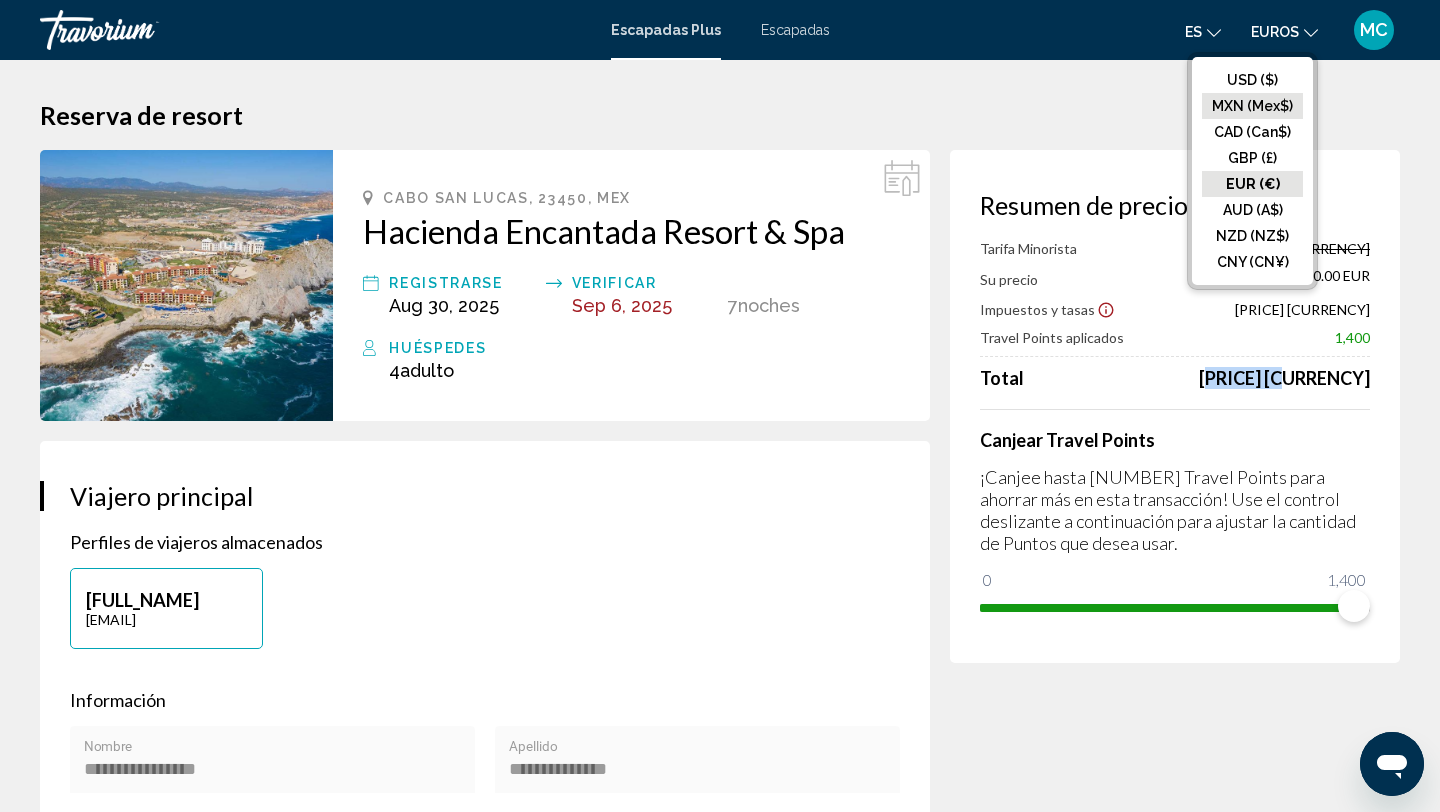 click on "MXN (Mex$)" 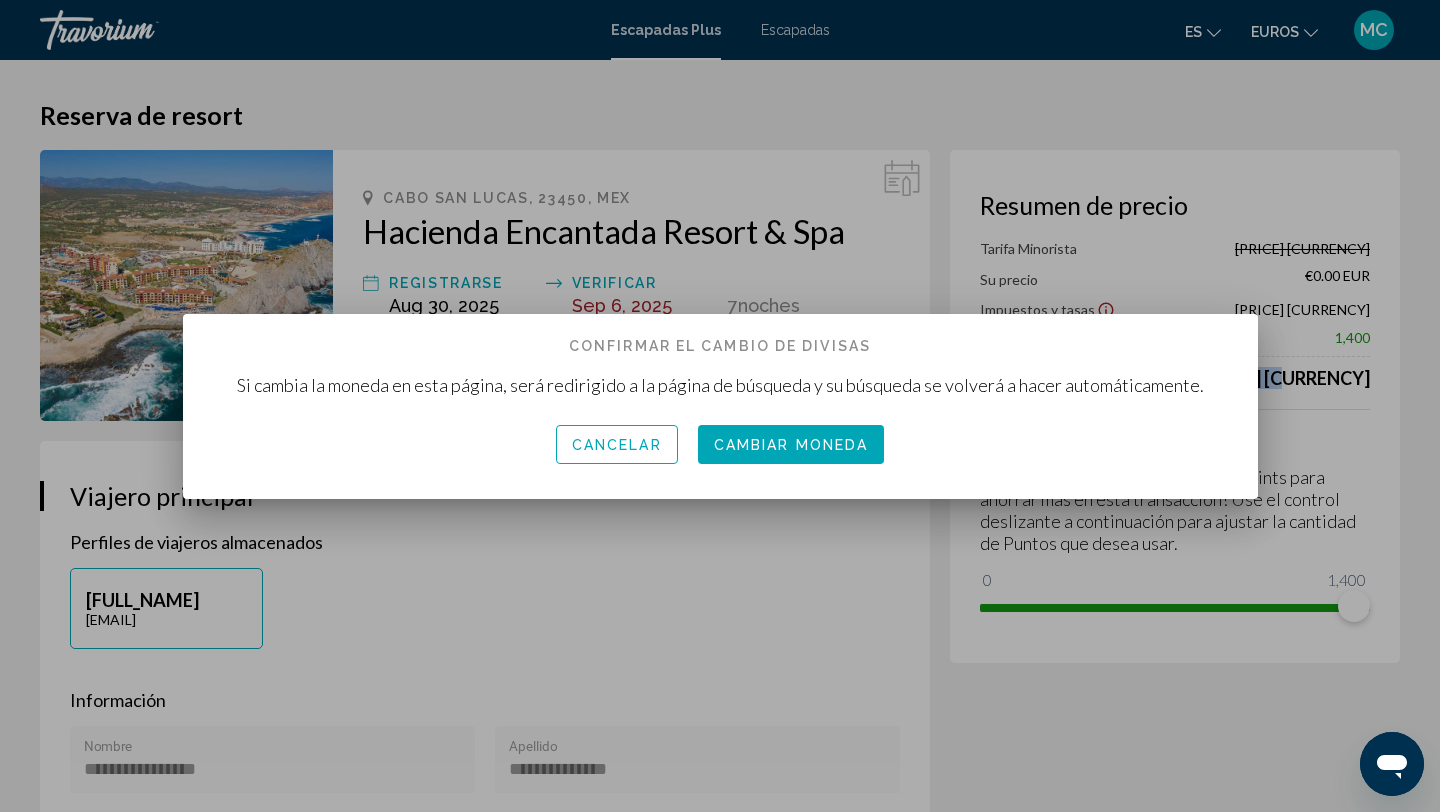 click on "Cambiar moneda" at bounding box center (791, 446) 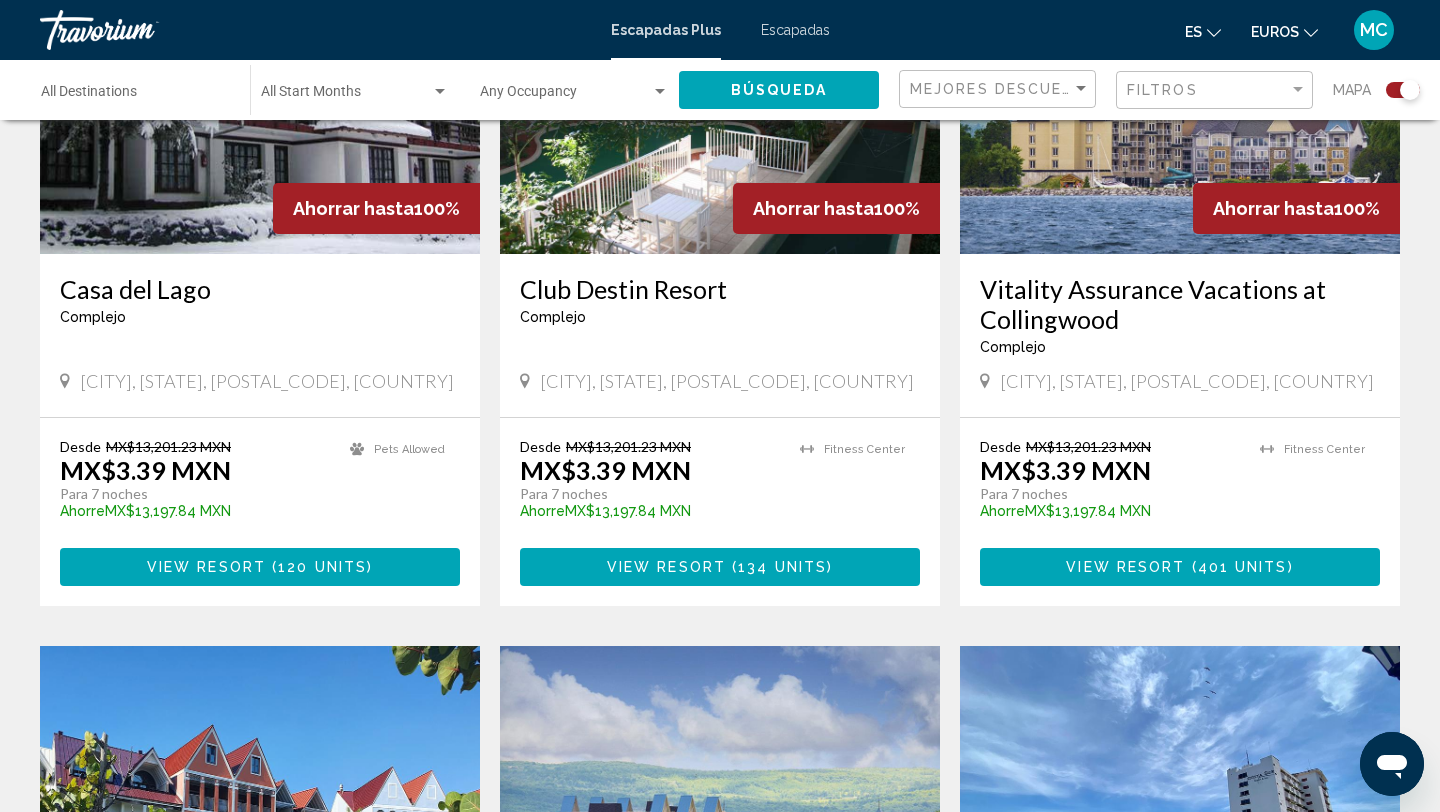 scroll, scrollTop: 1579, scrollLeft: 0, axis: vertical 